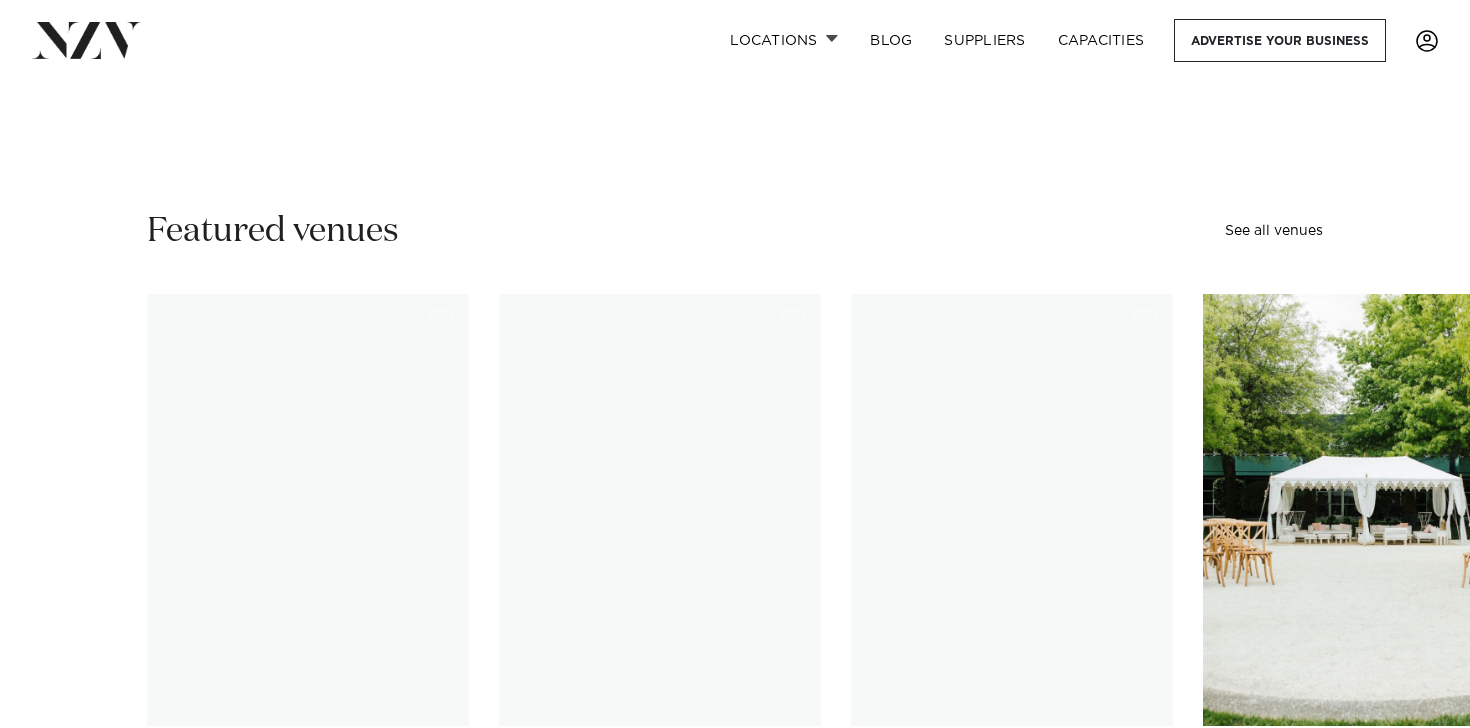 scroll, scrollTop: 0, scrollLeft: 0, axis: both 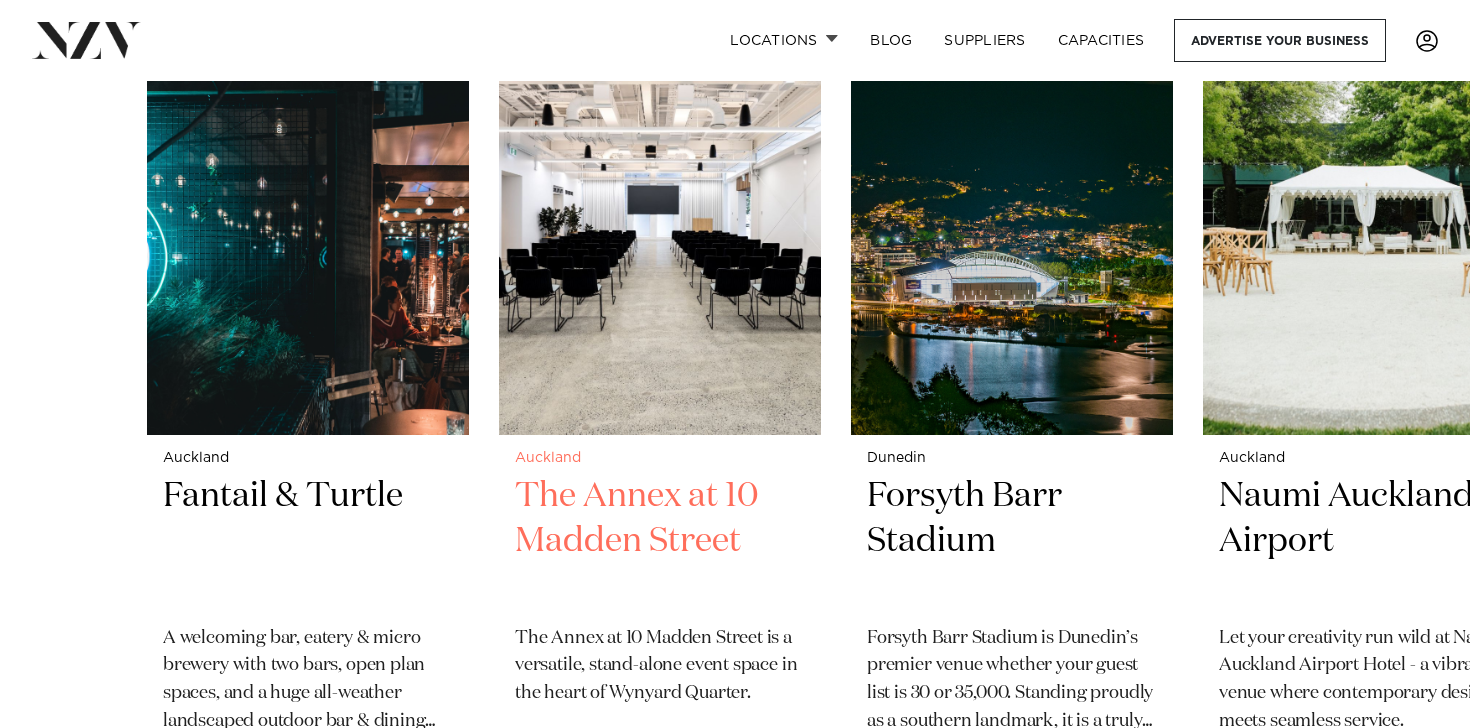 click at bounding box center [660, 219] 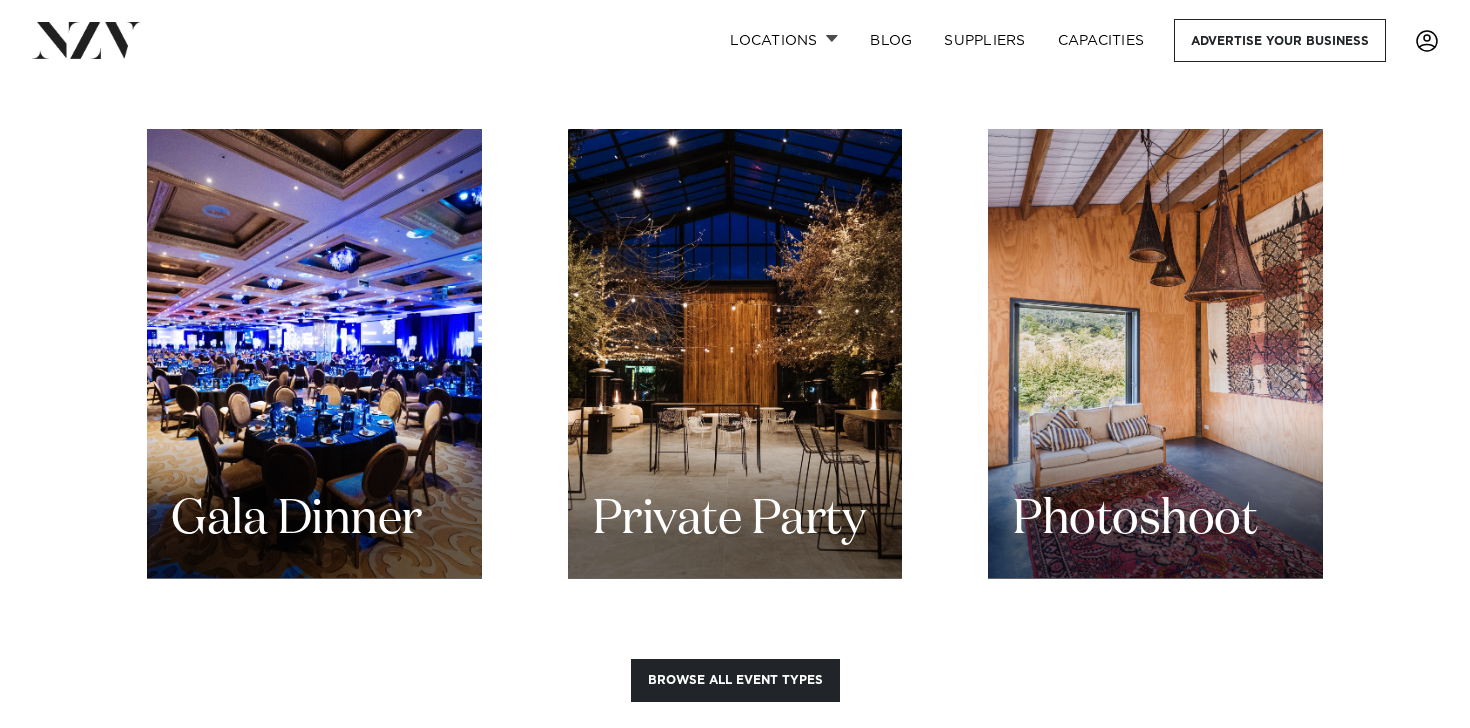 scroll, scrollTop: 2411, scrollLeft: 0, axis: vertical 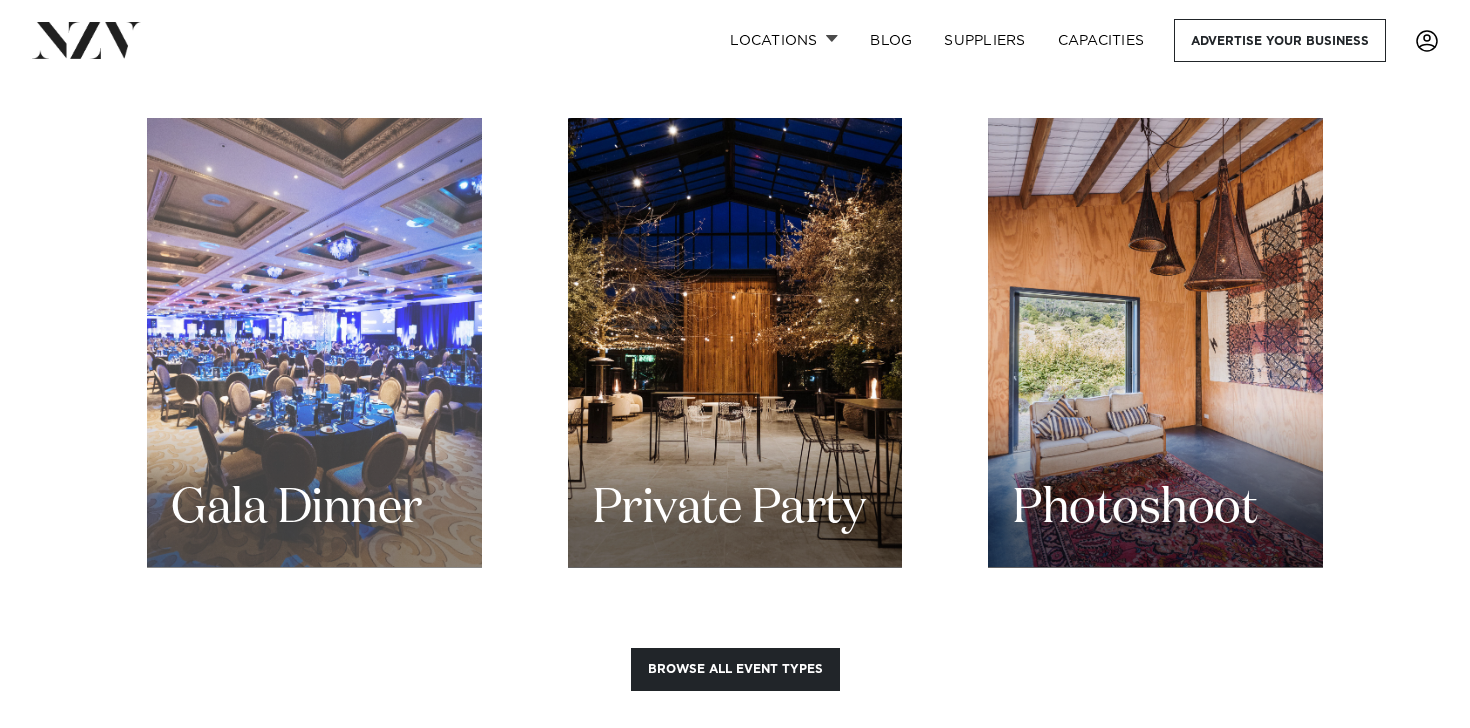 click on "Gala Dinner" at bounding box center [314, 342] 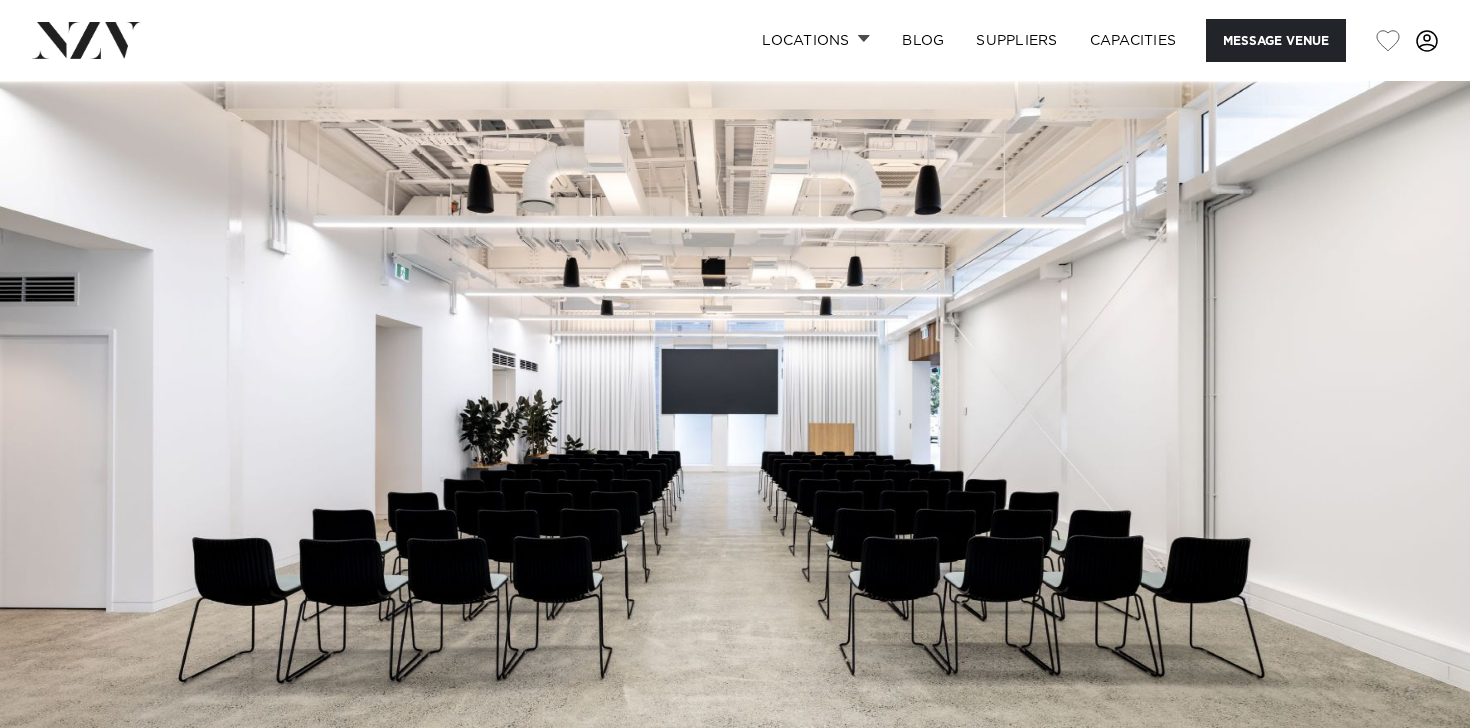 scroll, scrollTop: 0, scrollLeft: 0, axis: both 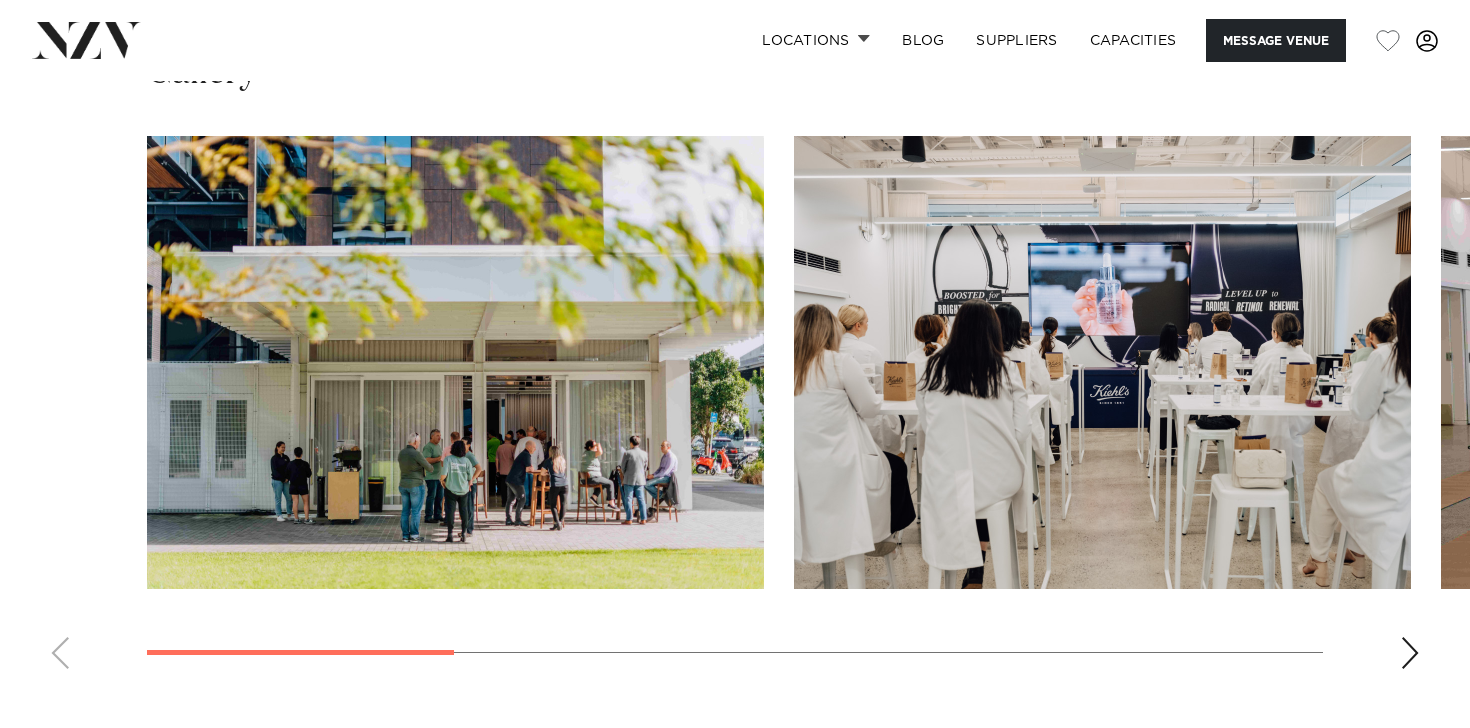 click at bounding box center (735, 410) 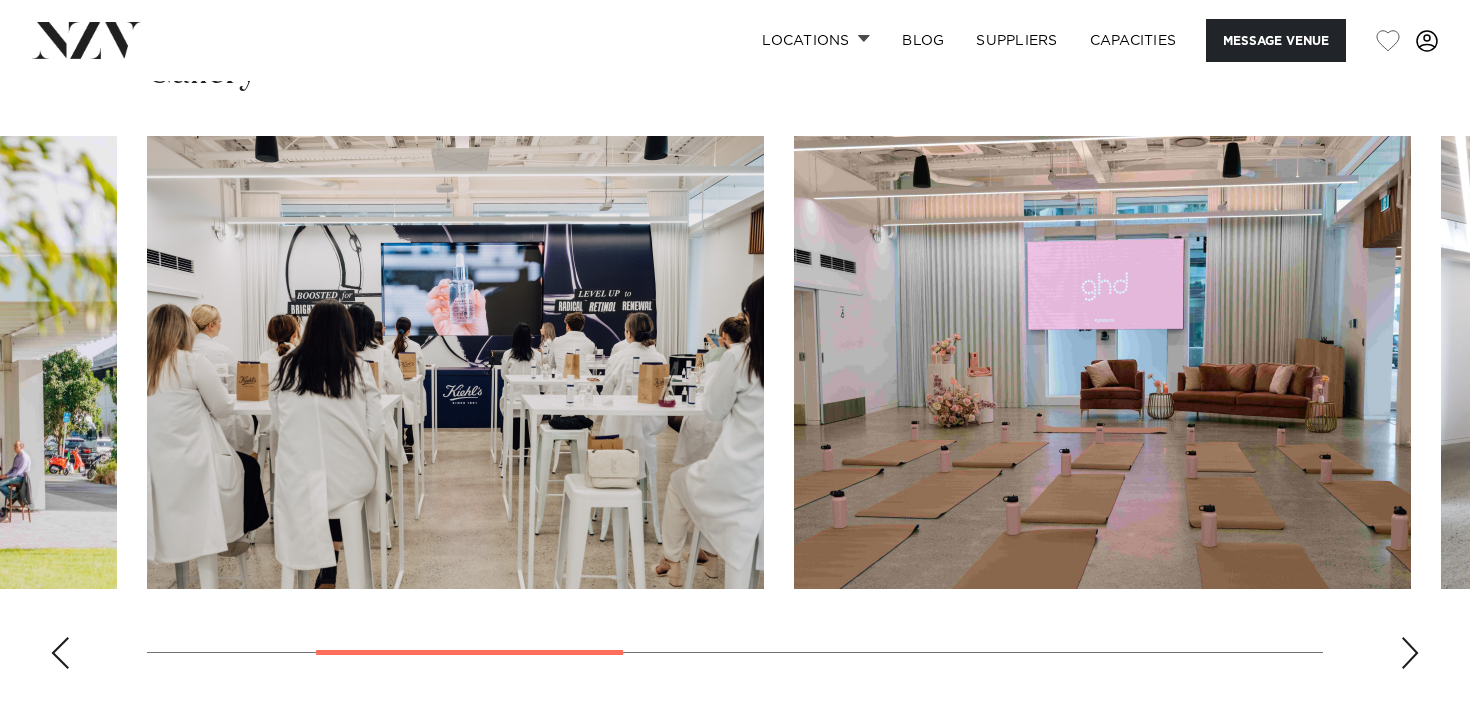 click at bounding box center (1410, 653) 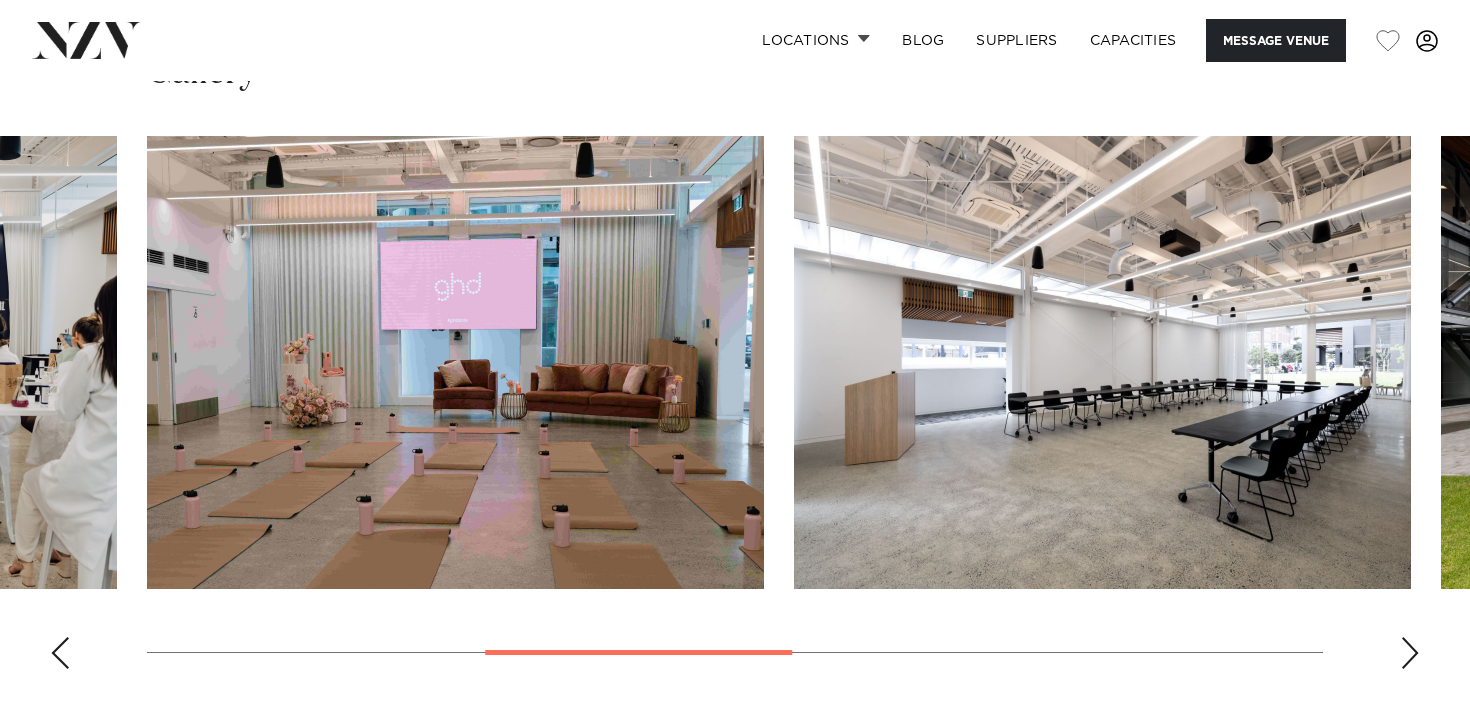 click at bounding box center [1410, 653] 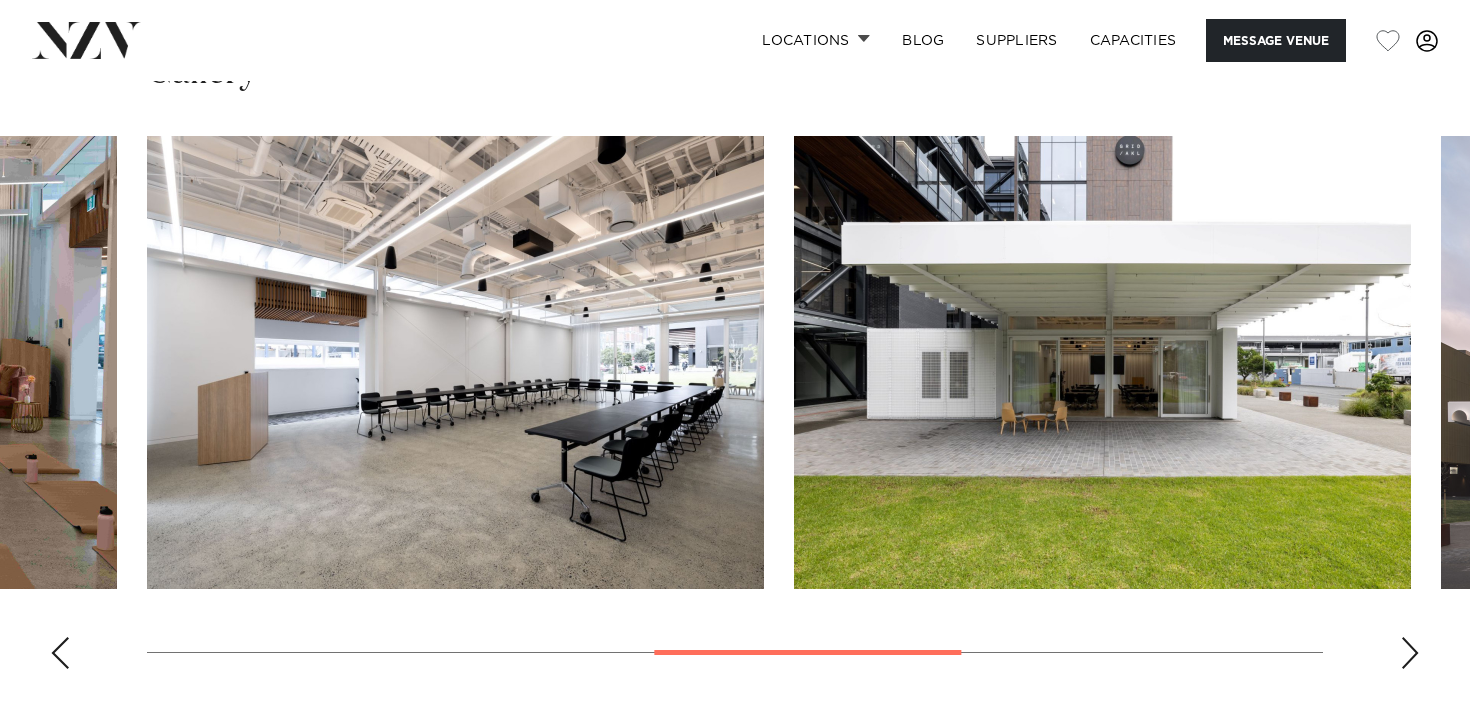 click at bounding box center [1410, 653] 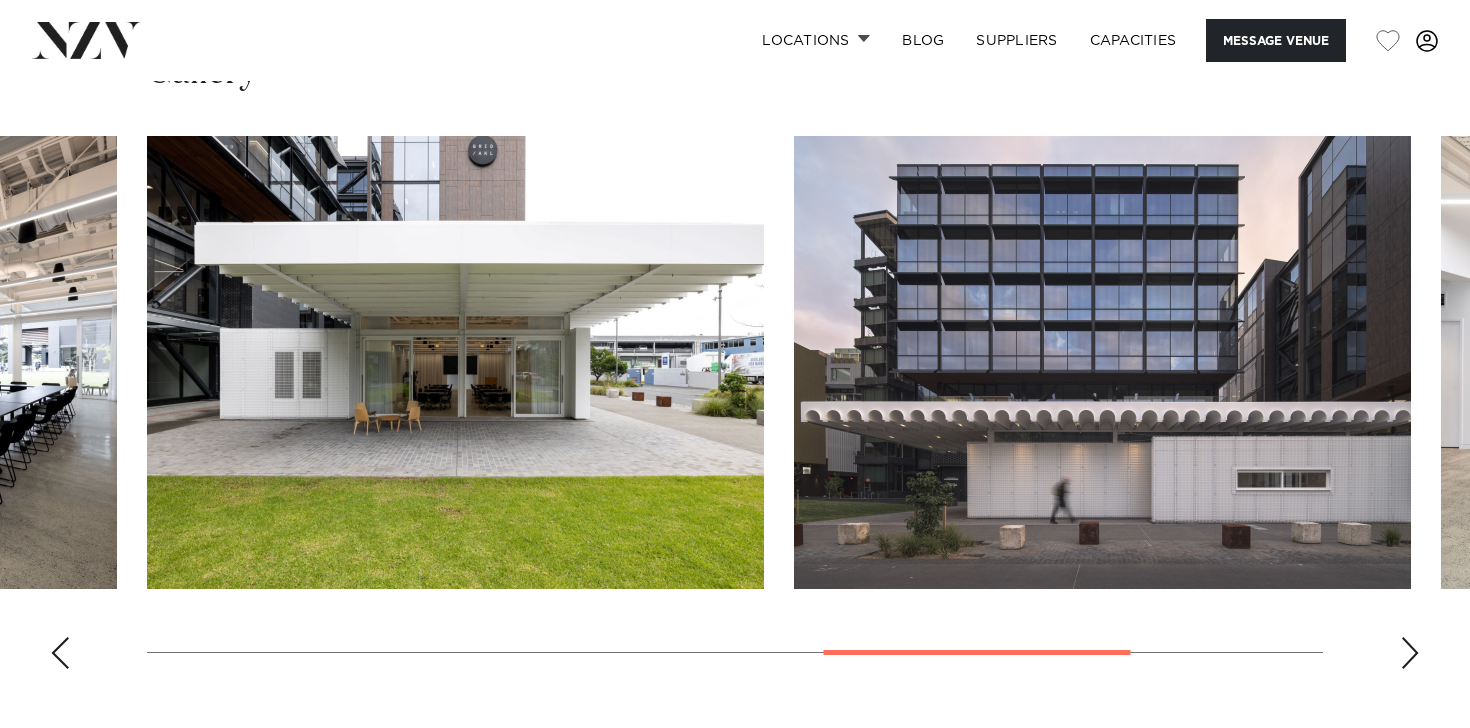 click at bounding box center (1410, 653) 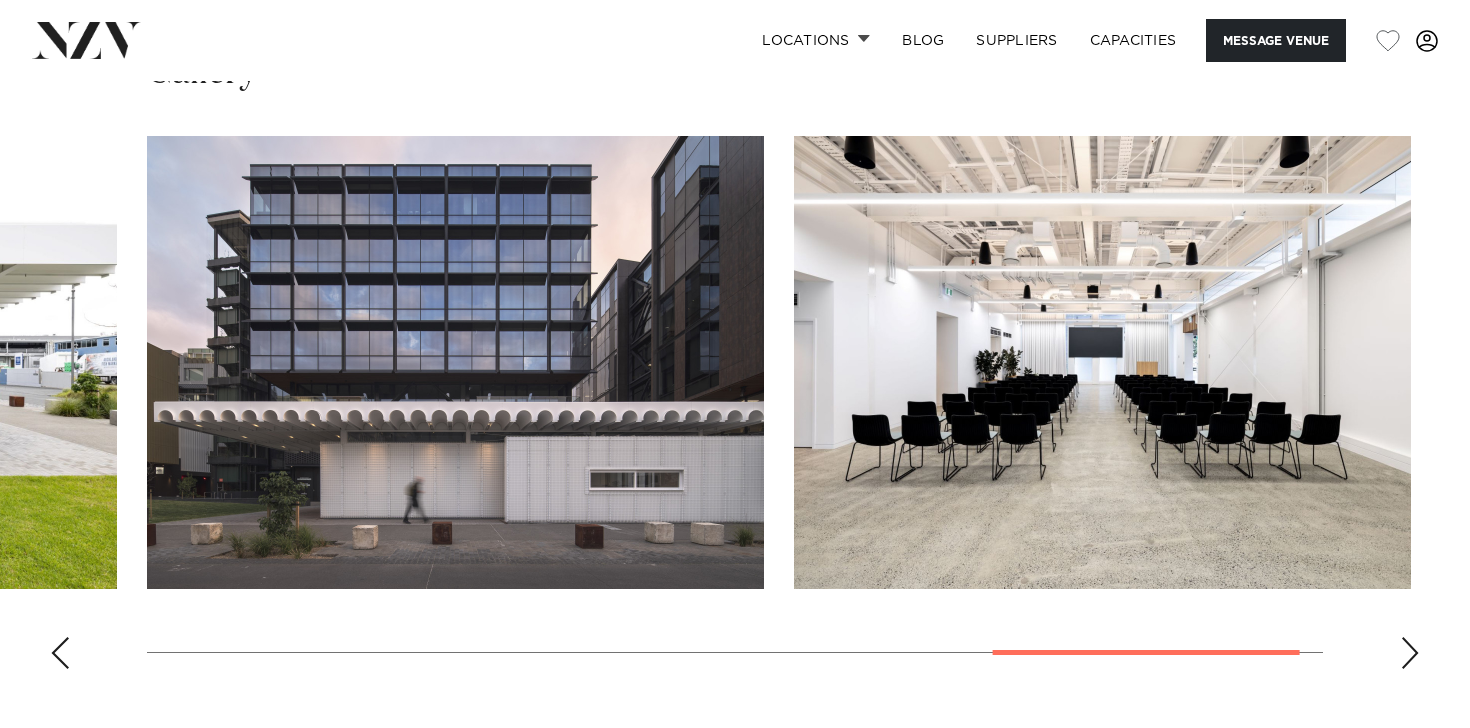 click at bounding box center (1410, 653) 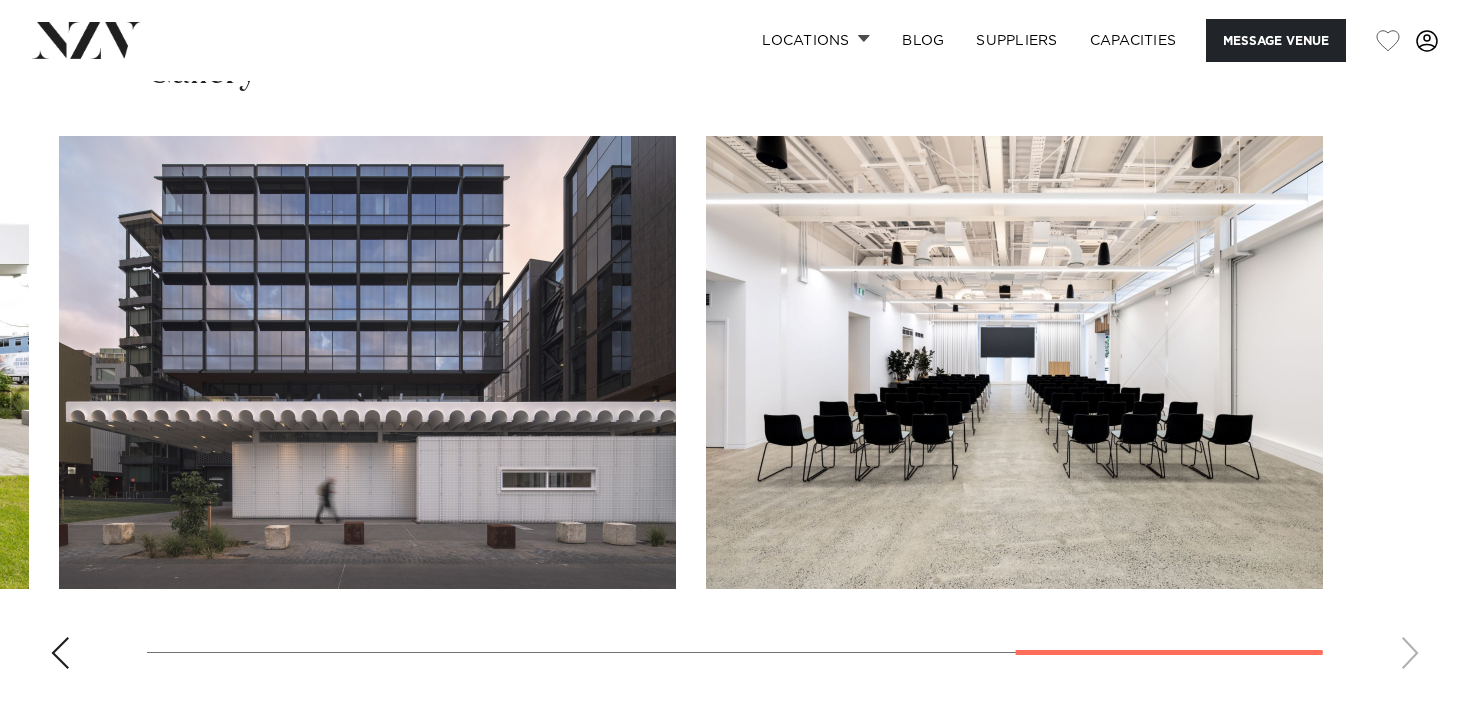 click at bounding box center [735, 410] 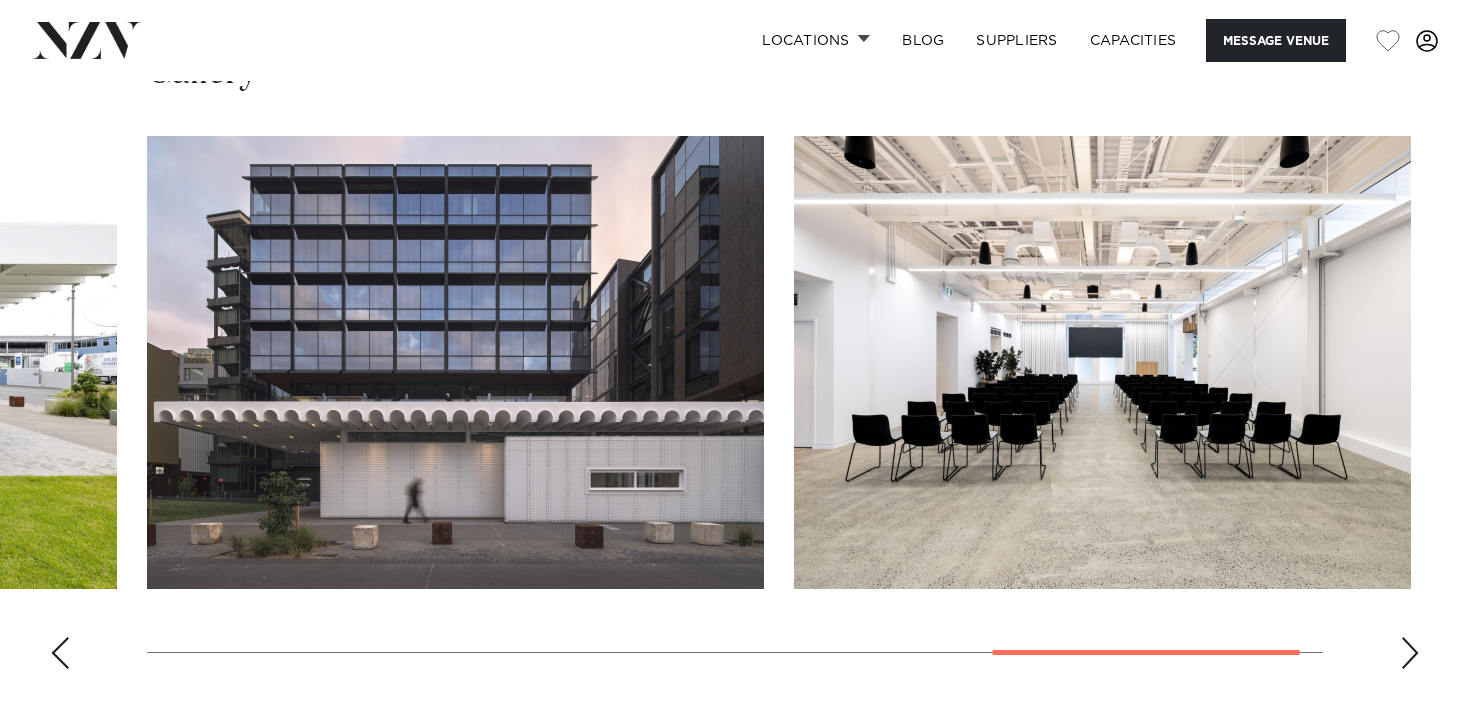 click at bounding box center [60, 653] 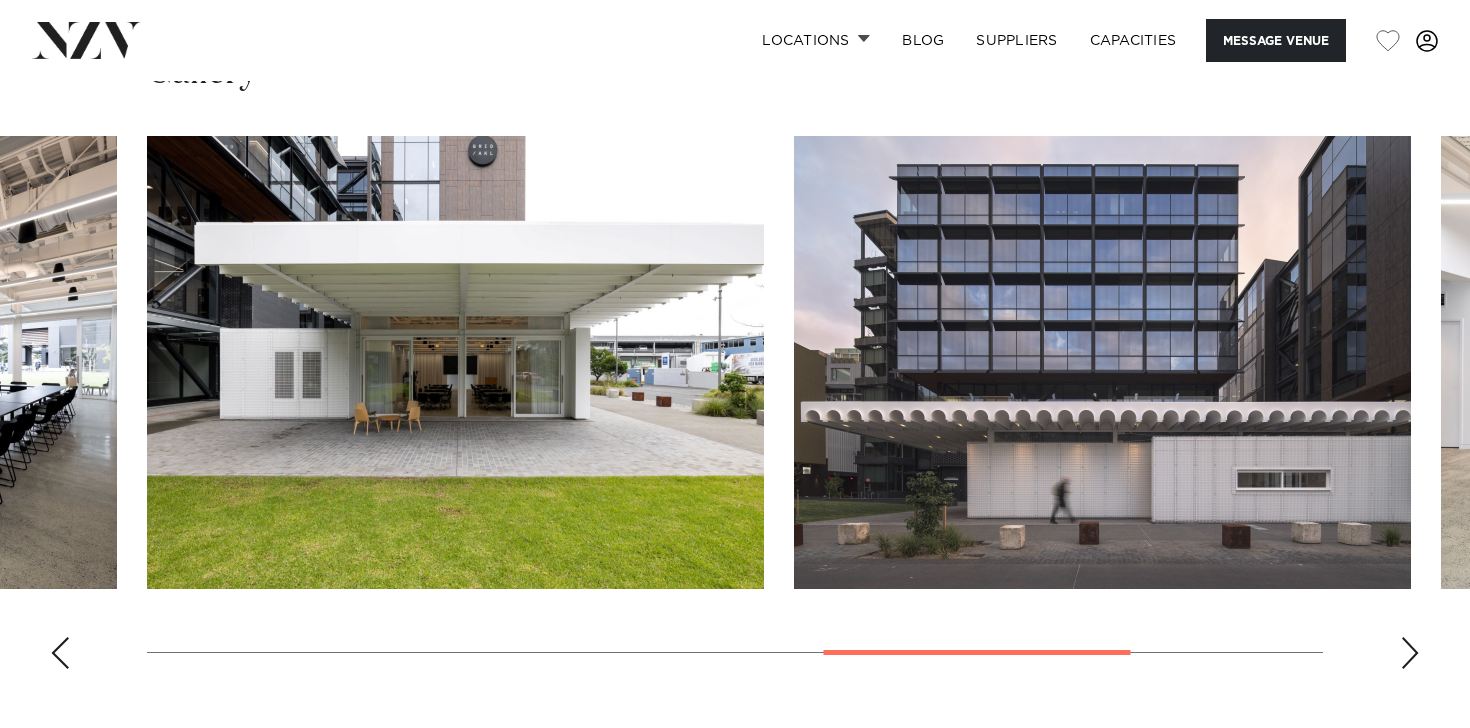 click at bounding box center [60, 653] 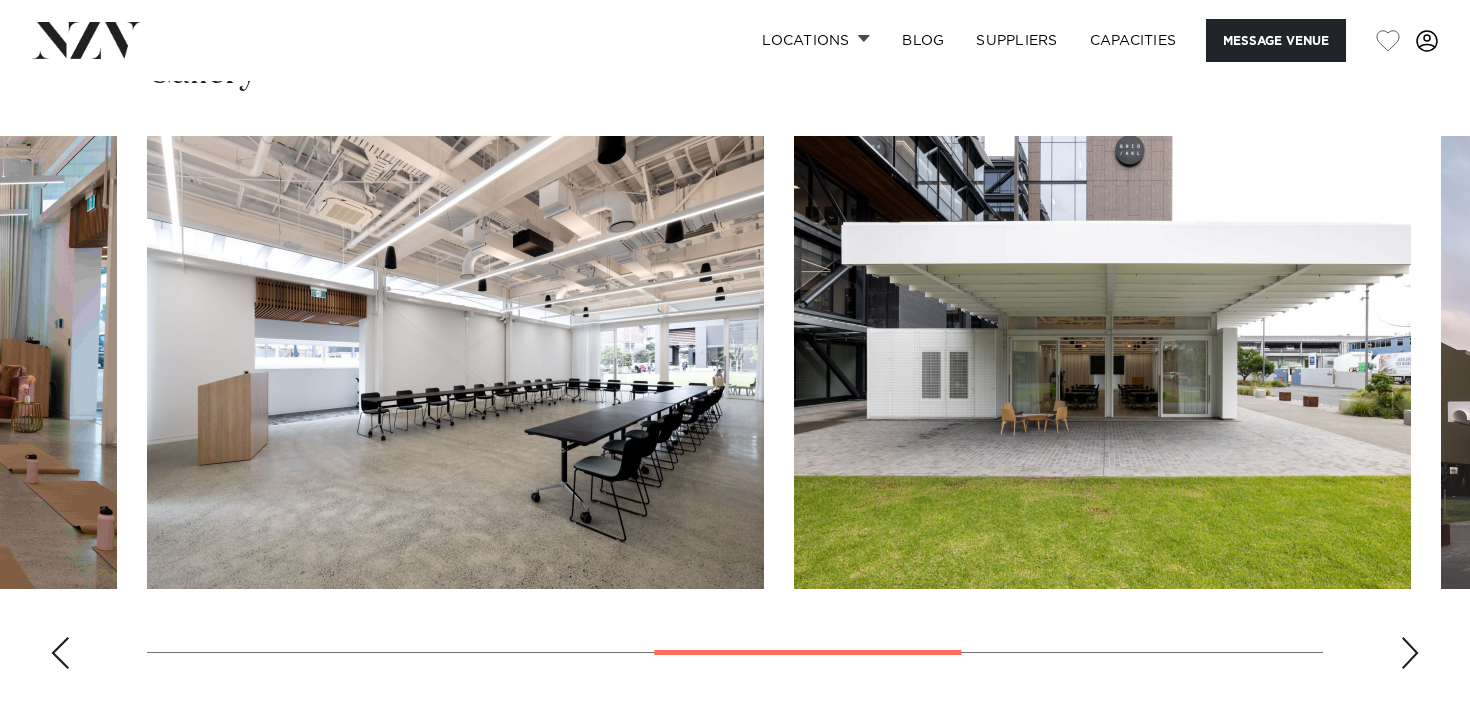 click at bounding box center (60, 653) 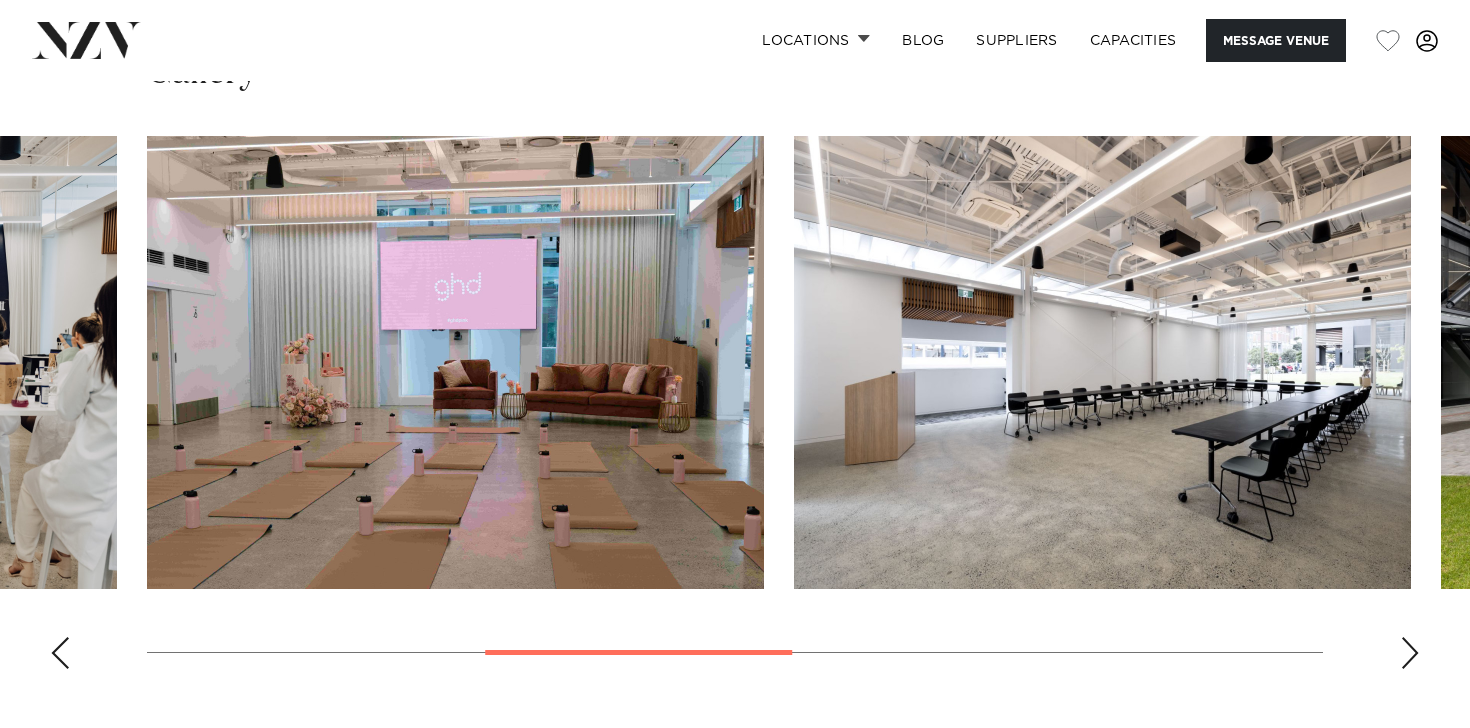 click at bounding box center [60, 653] 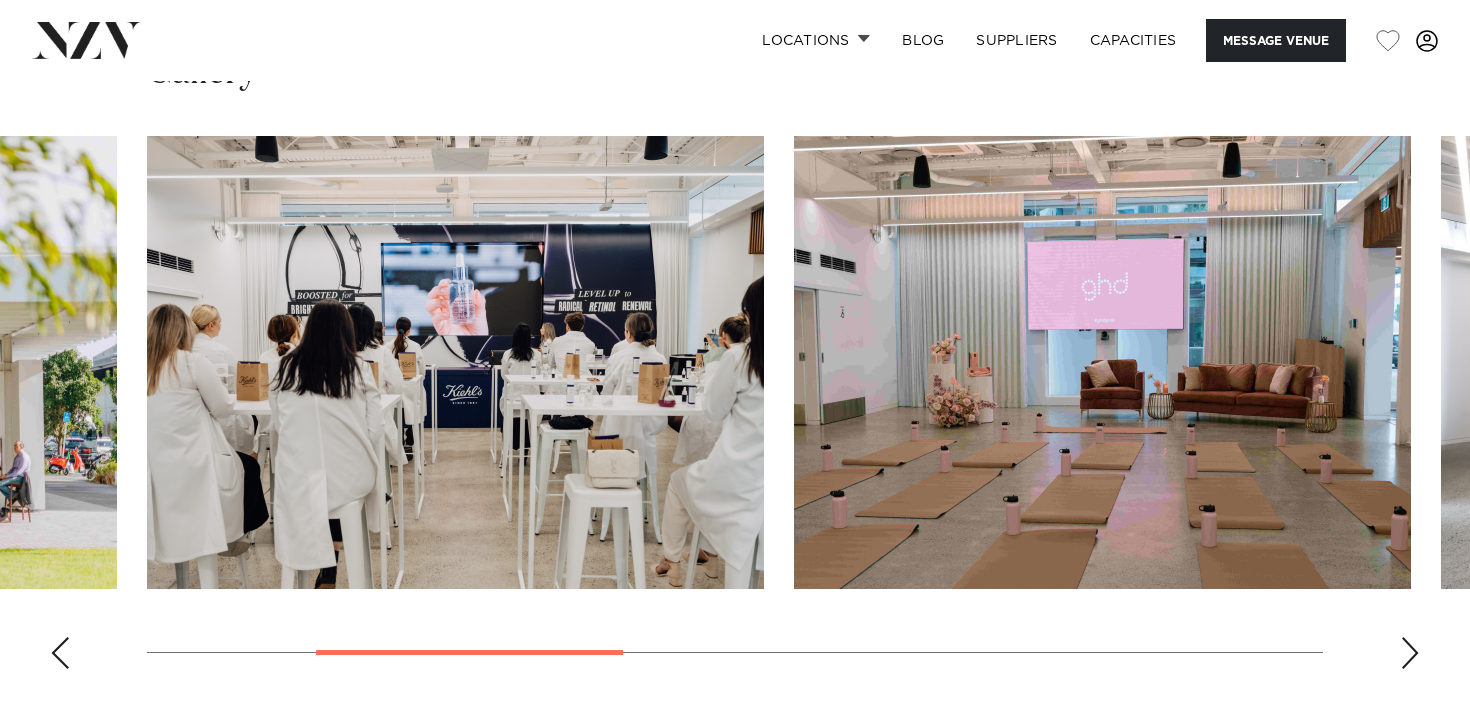click at bounding box center (60, 653) 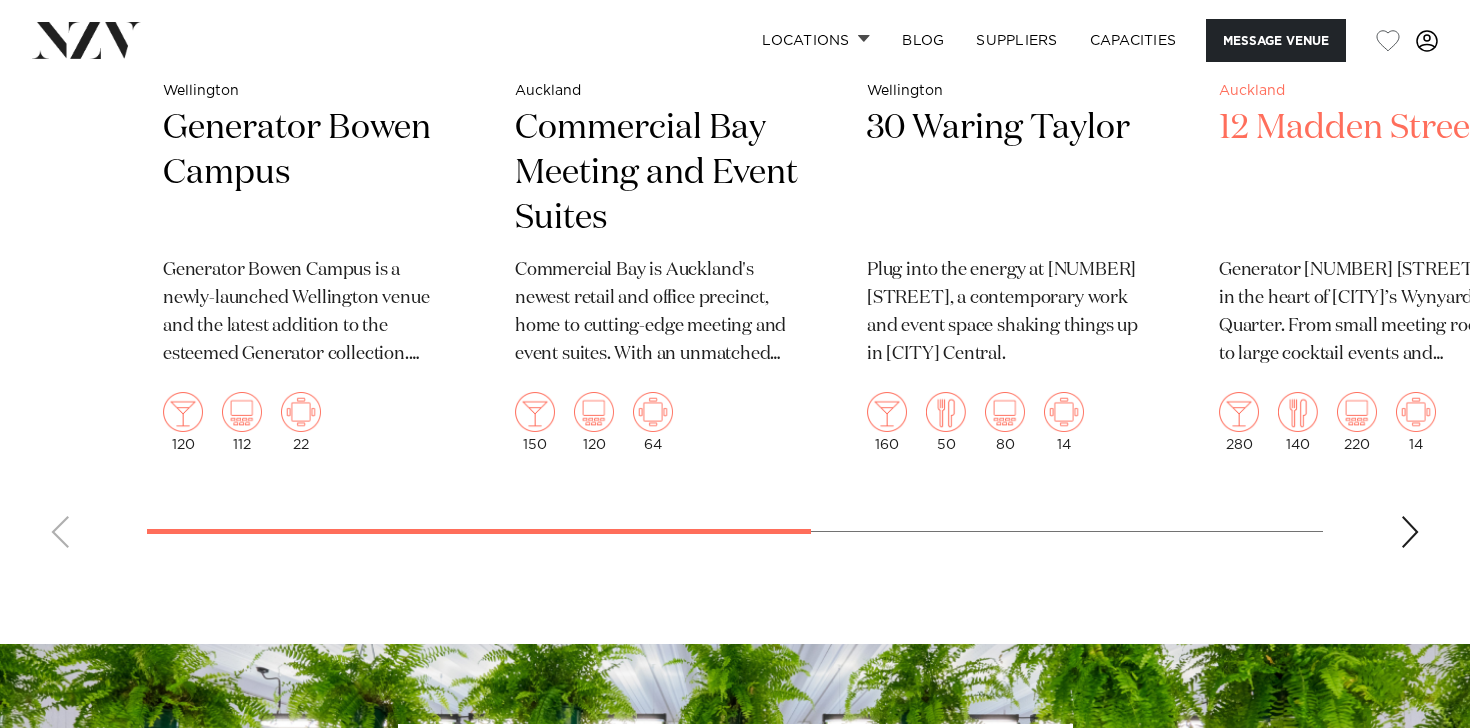 scroll, scrollTop: 3954, scrollLeft: 0, axis: vertical 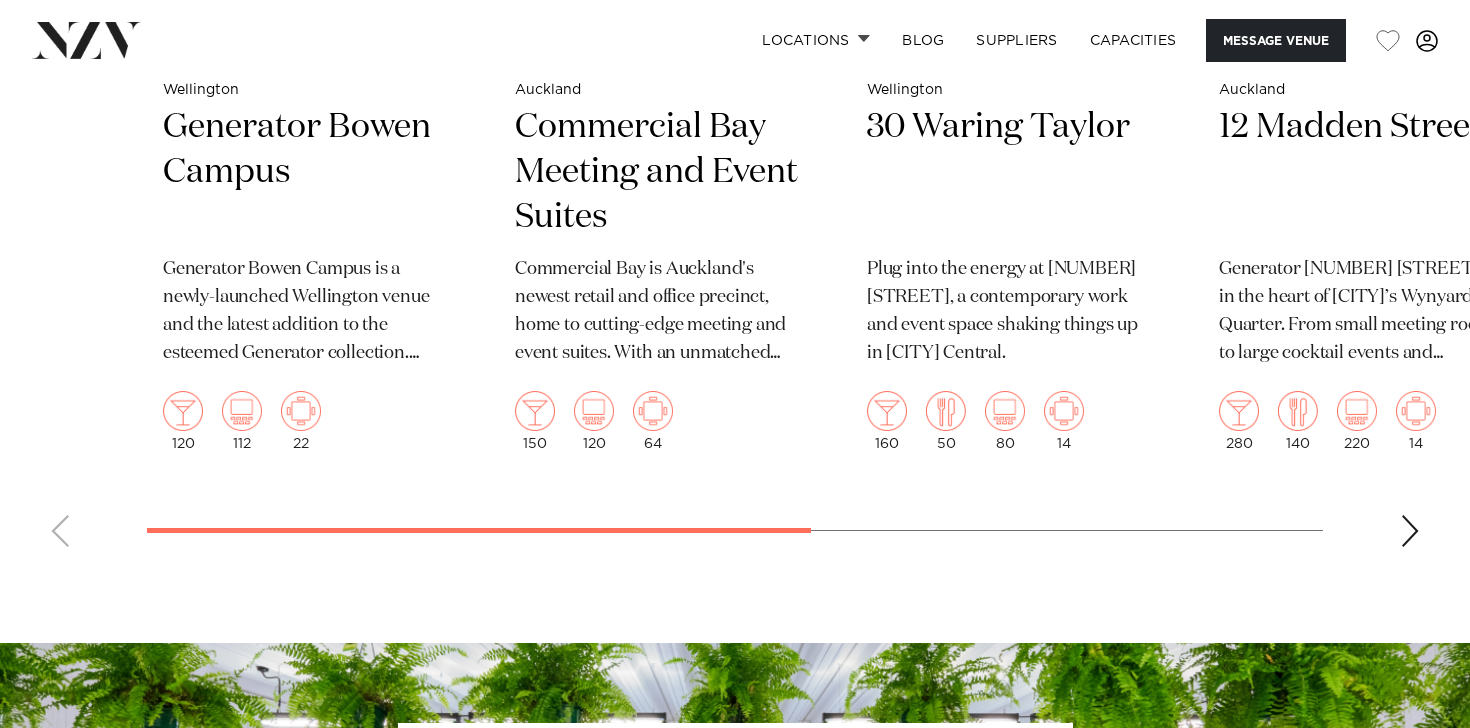 click on "Wellington
Generator Bowen Campus
Generator Bowen Campus is a newly-launched Wellington venue and the latest addition to the esteemed Generator collection. Designed to support hybrid events, Bowen Campus is an innovative space showcasing the latest tech solutions.
120
112
22
Auckland
Commercial Bay Meeting and Event Suites" at bounding box center [735, 98] 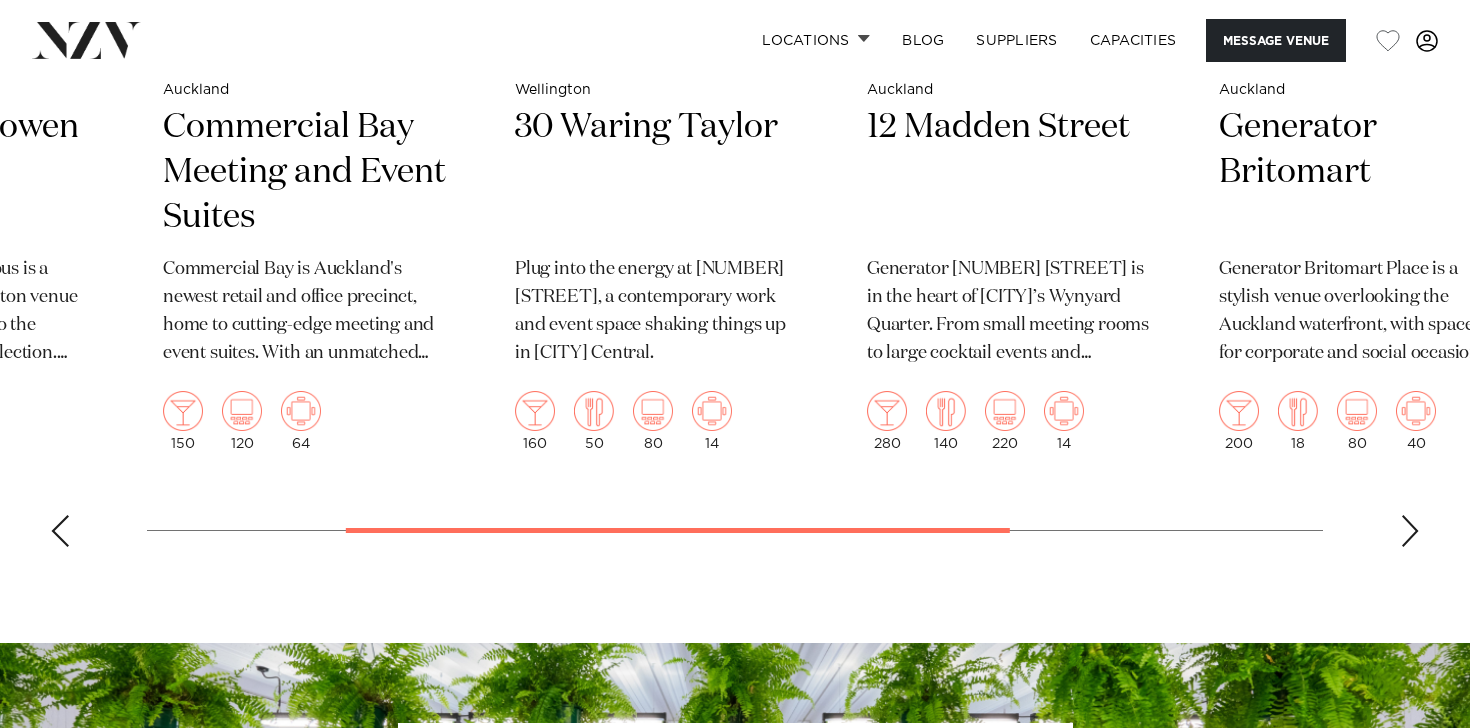 click at bounding box center (1410, 531) 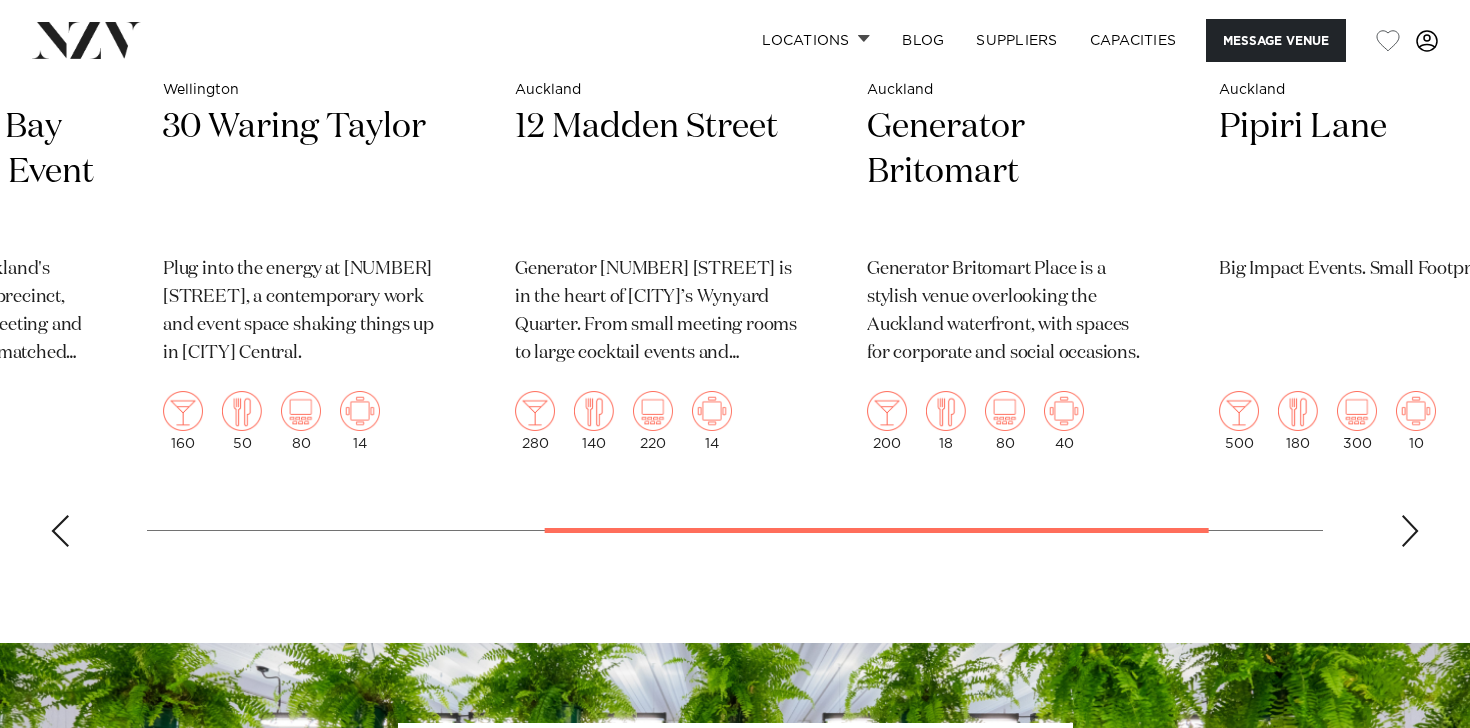 click at bounding box center (1410, 531) 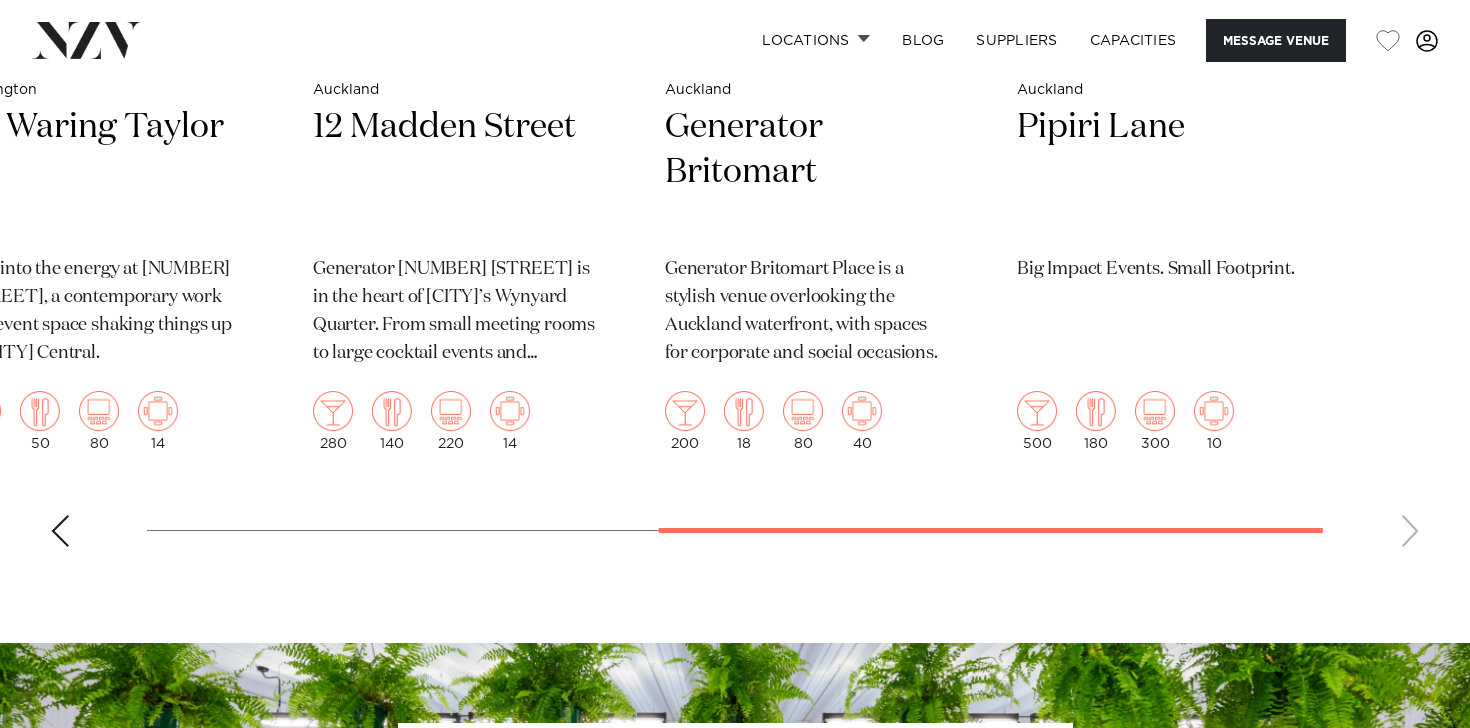click on "Wellington
Generator Bowen Campus
Generator Bowen Campus is a newly-launched Wellington venue and the latest addition to the esteemed Generator collection. Designed to support hybrid events, Bowen Campus is an innovative space showcasing the latest tech solutions.
120
112
22
Auckland
Commercial Bay Meeting and Event Suites" at bounding box center (735, 98) 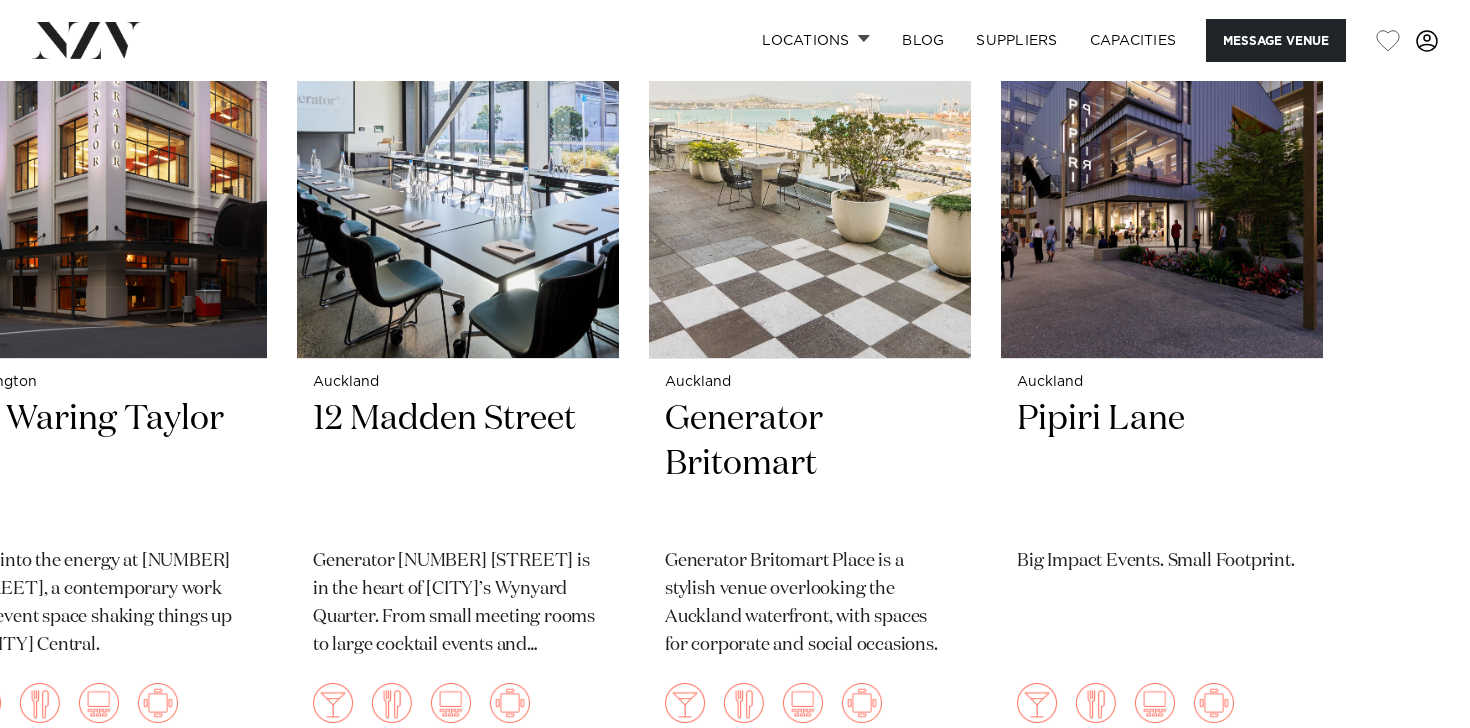 scroll, scrollTop: 3479, scrollLeft: 0, axis: vertical 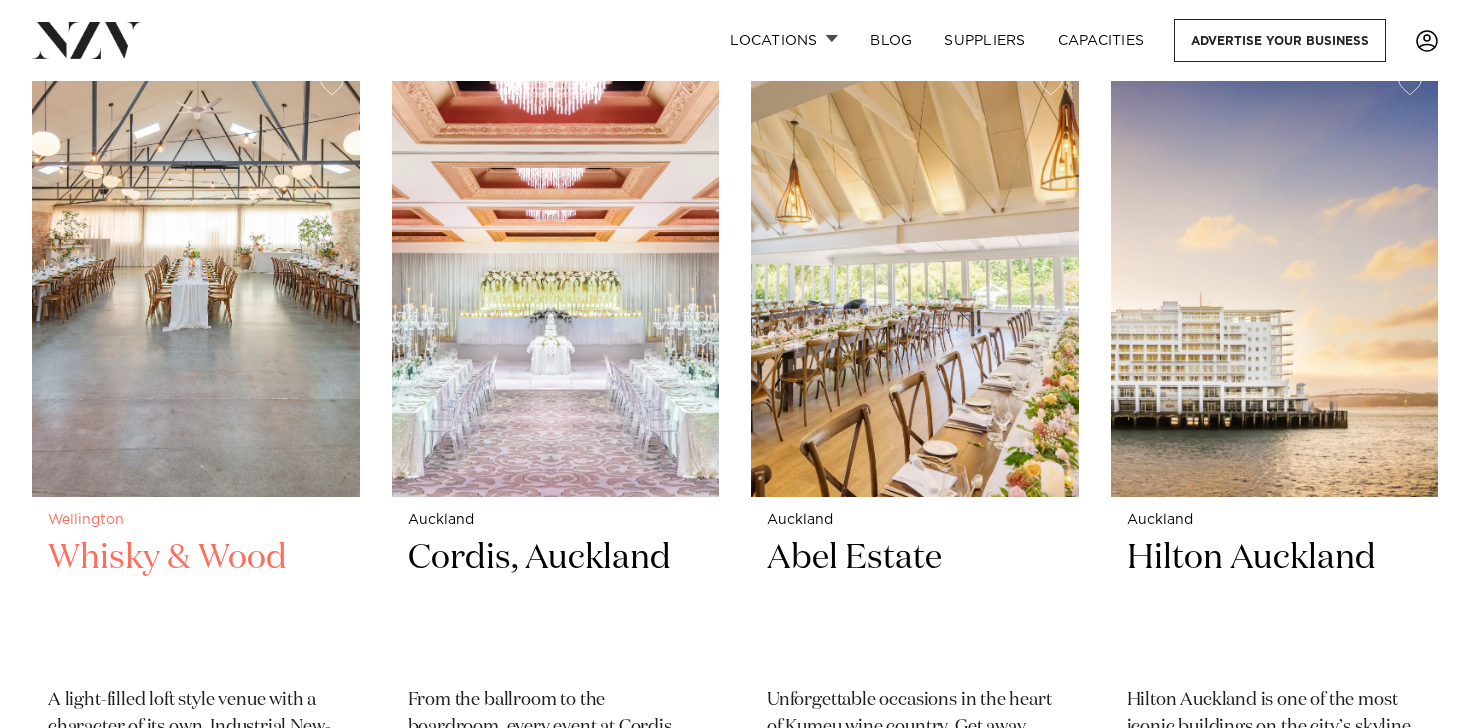click at bounding box center (196, 277) 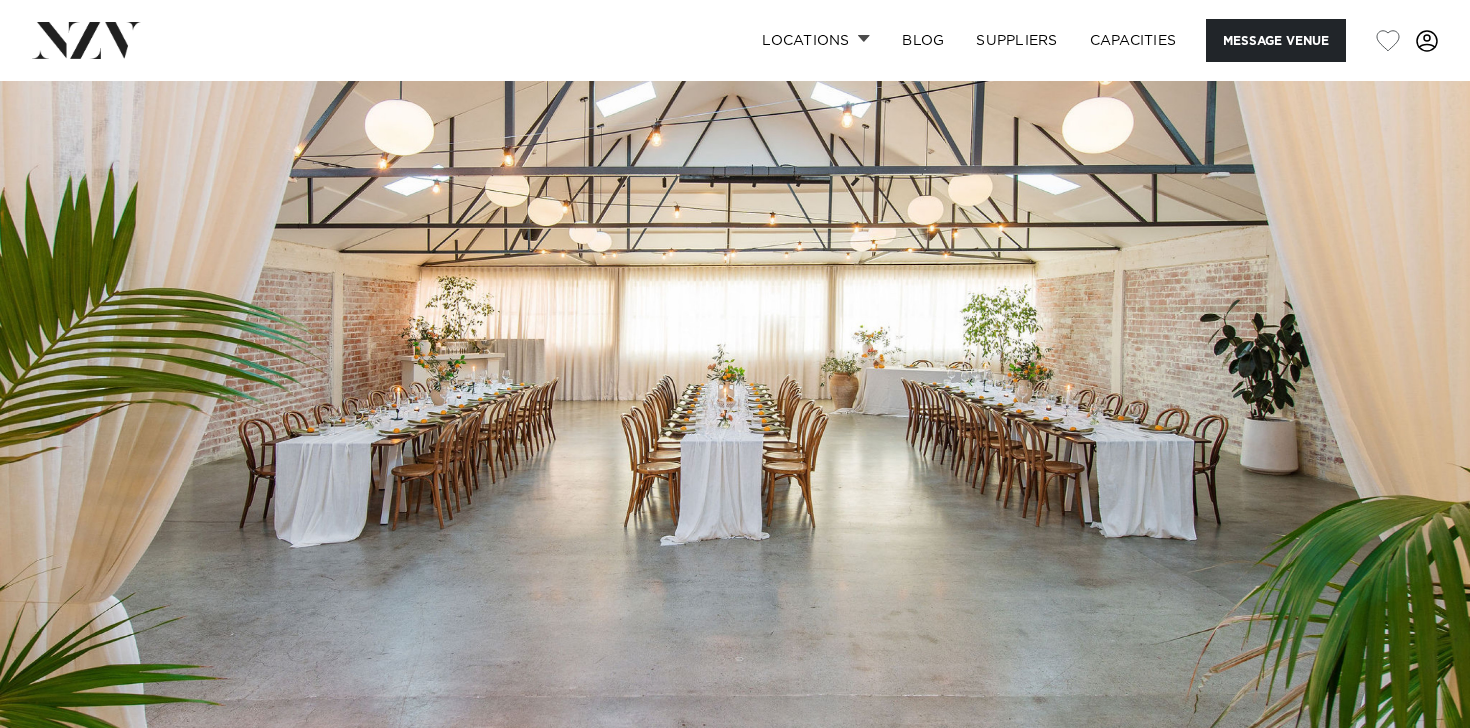 scroll, scrollTop: 0, scrollLeft: 0, axis: both 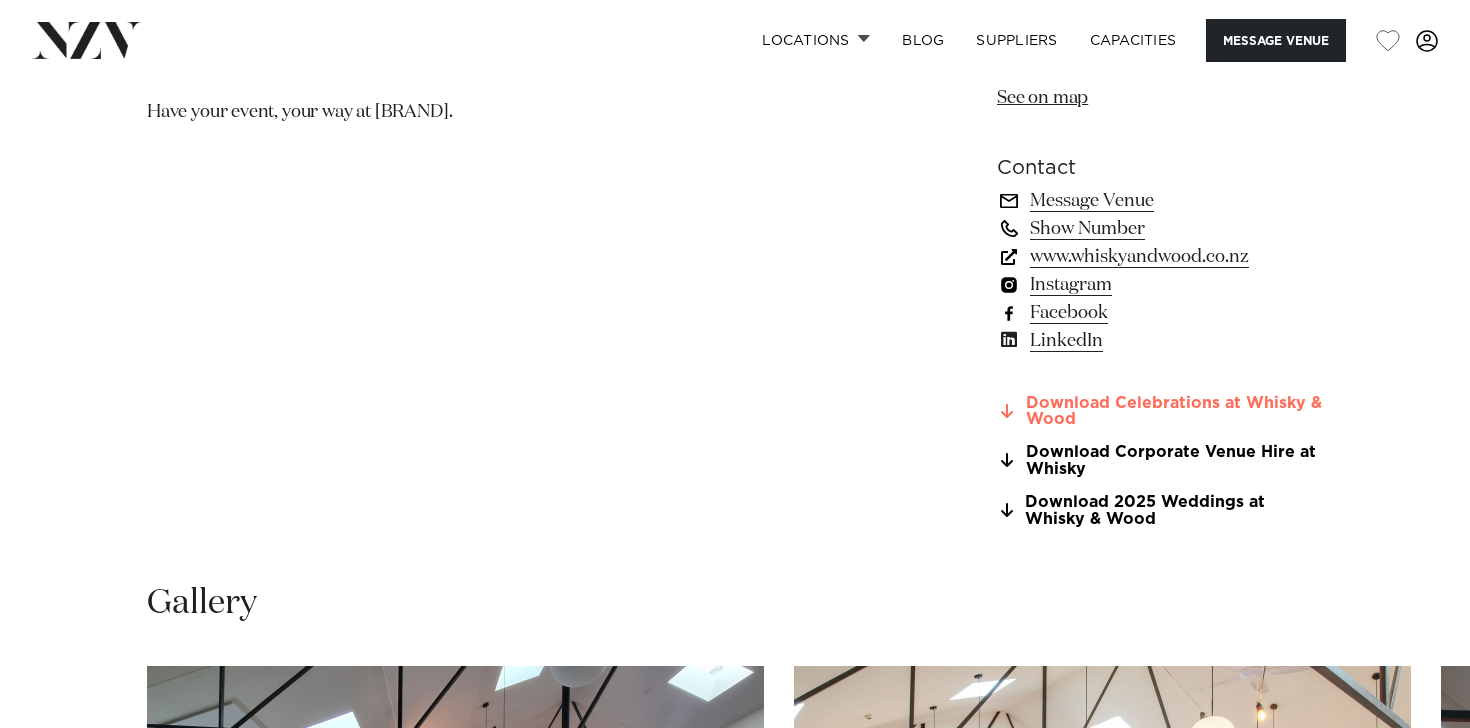 click on "Download Celebrations at Whisky & Wood" at bounding box center (1160, 412) 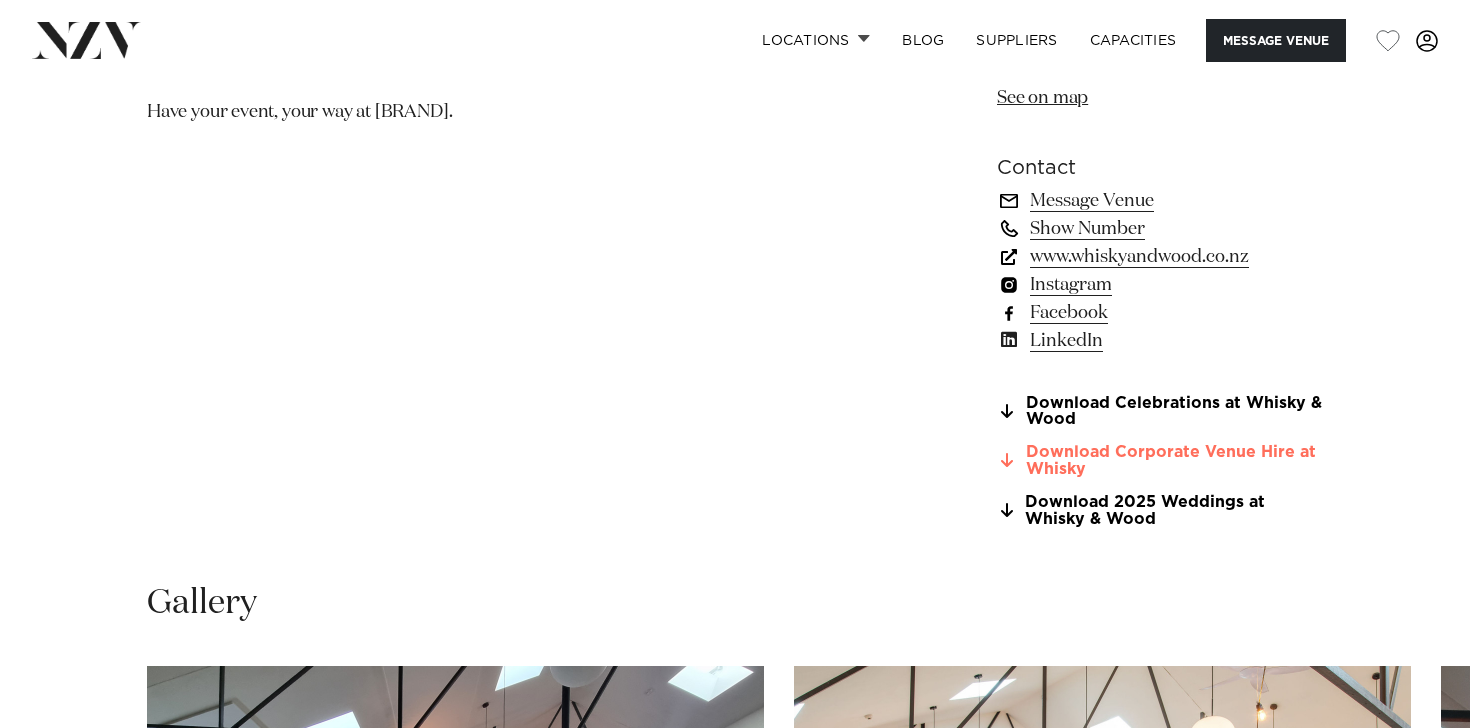 click on "Download Corporate Venue Hire at Whisky" at bounding box center [1160, 461] 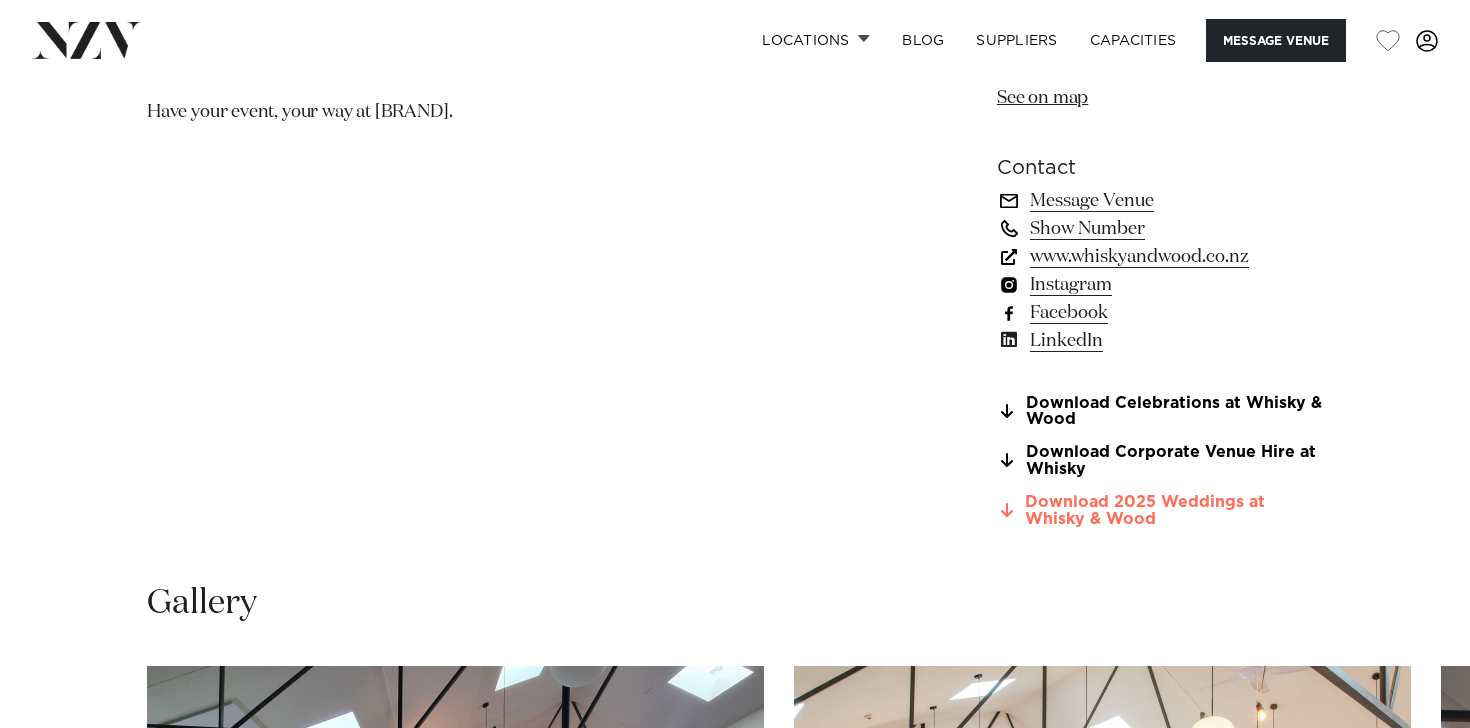 click on "Download 2025 Weddings at Whisky & Wood" at bounding box center (1160, 511) 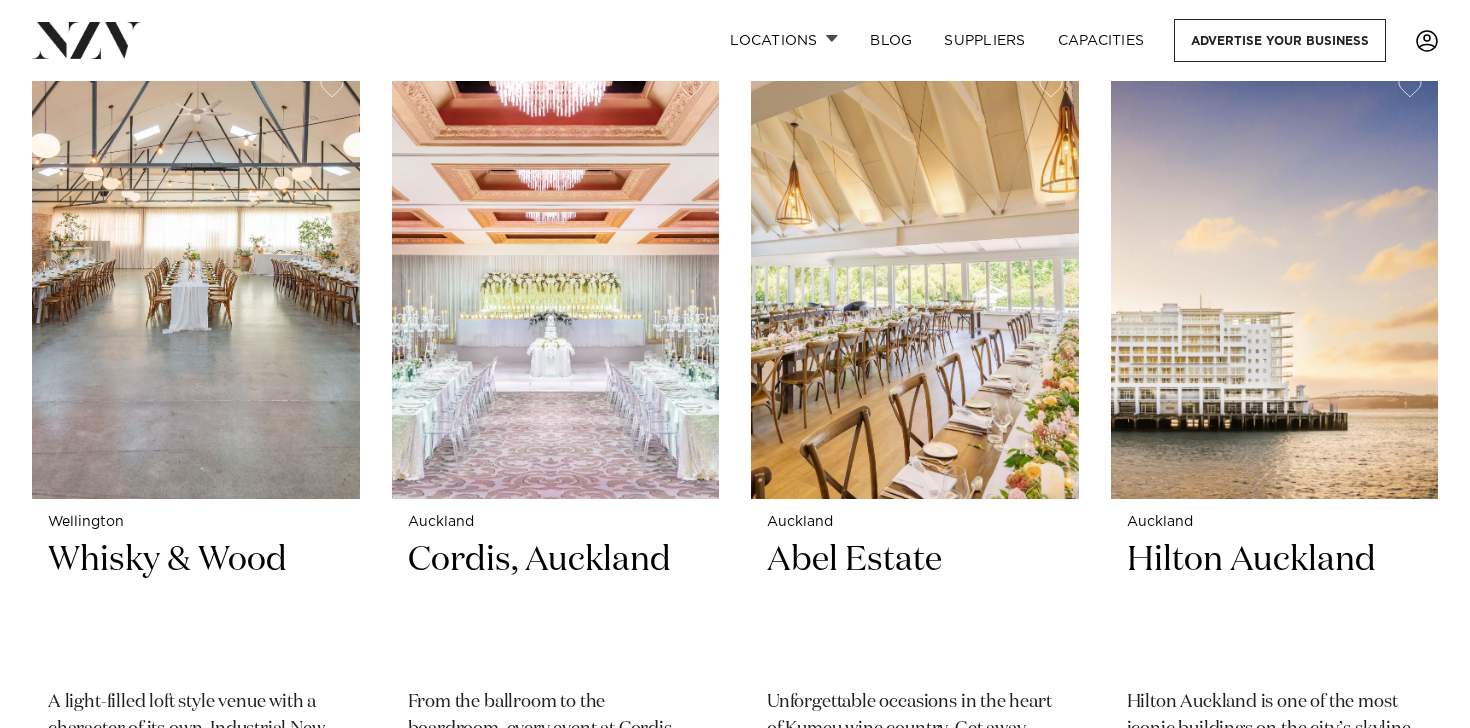 scroll, scrollTop: 1351, scrollLeft: 0, axis: vertical 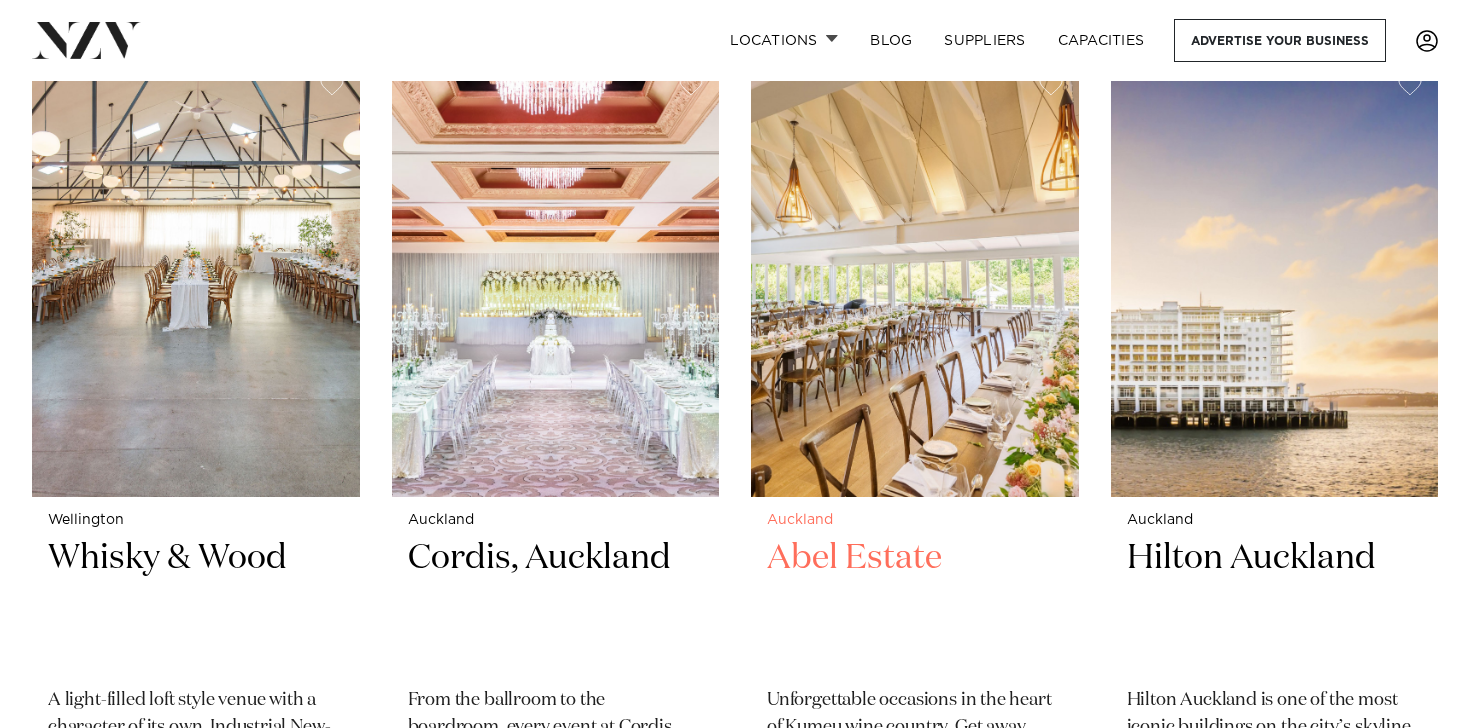 click at bounding box center [915, 277] 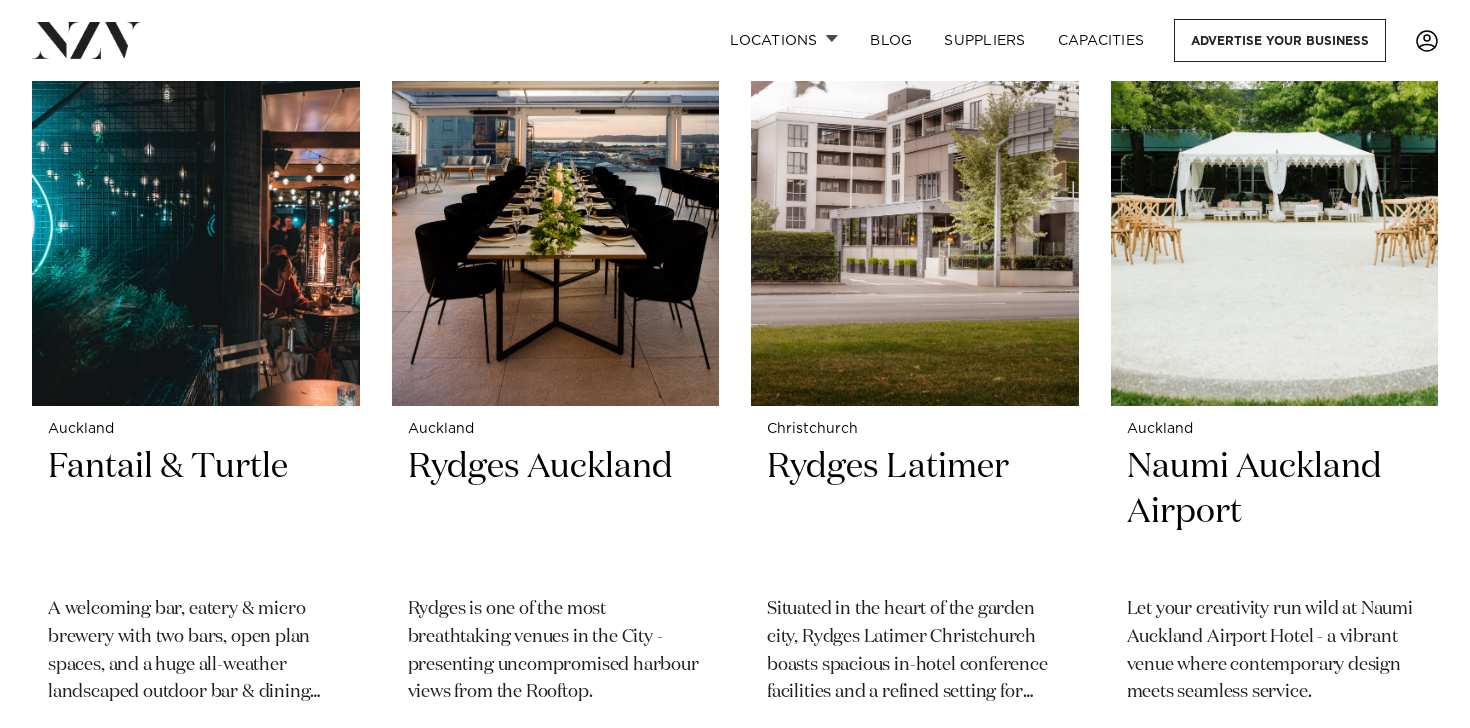 scroll, scrollTop: 3198, scrollLeft: 0, axis: vertical 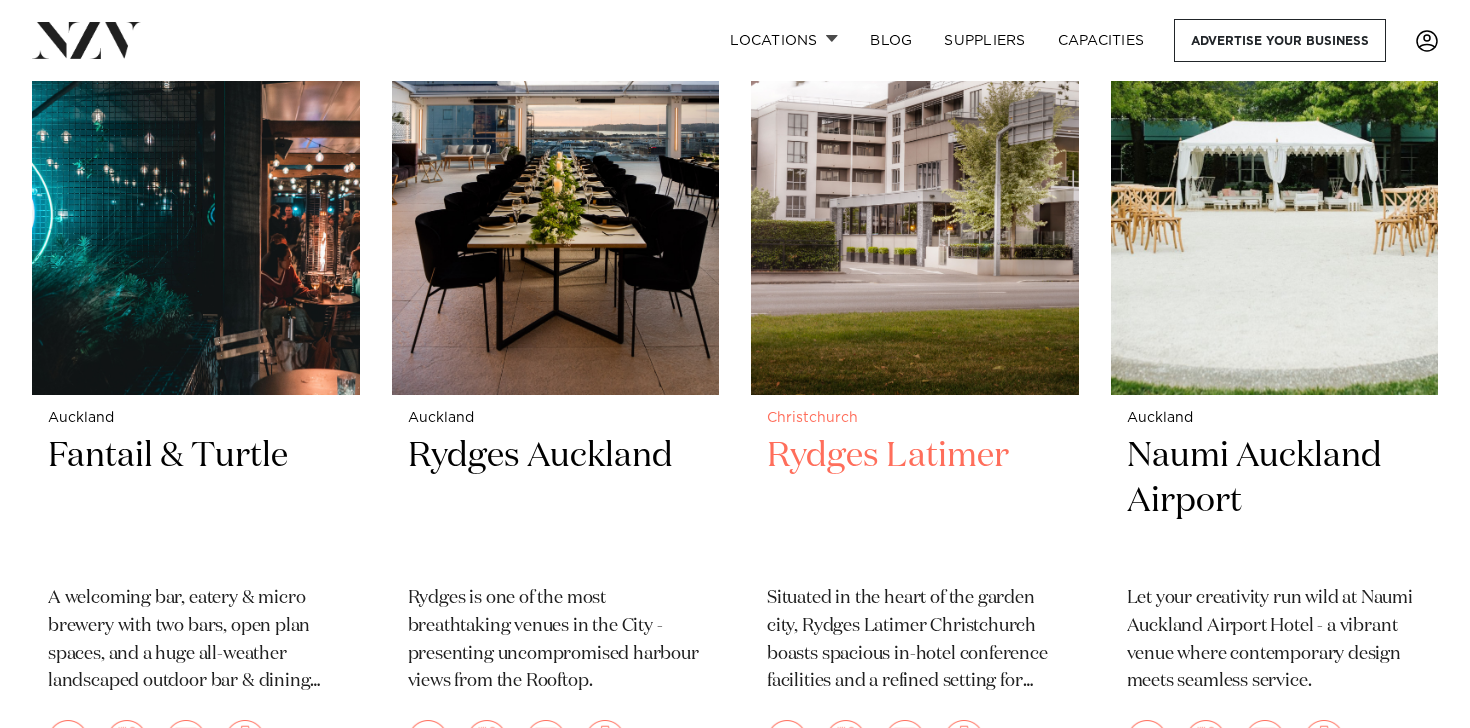 click at bounding box center [915, 175] 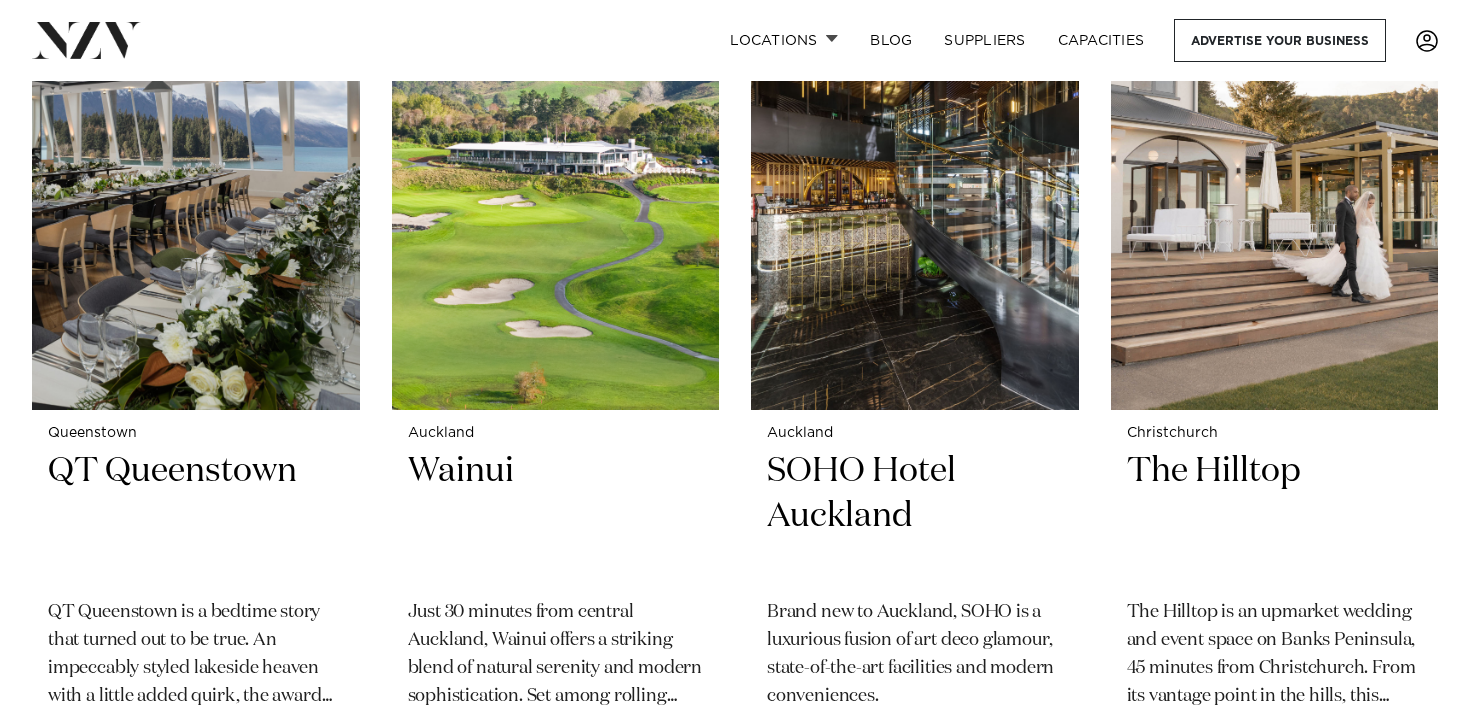 scroll, scrollTop: 3960, scrollLeft: 0, axis: vertical 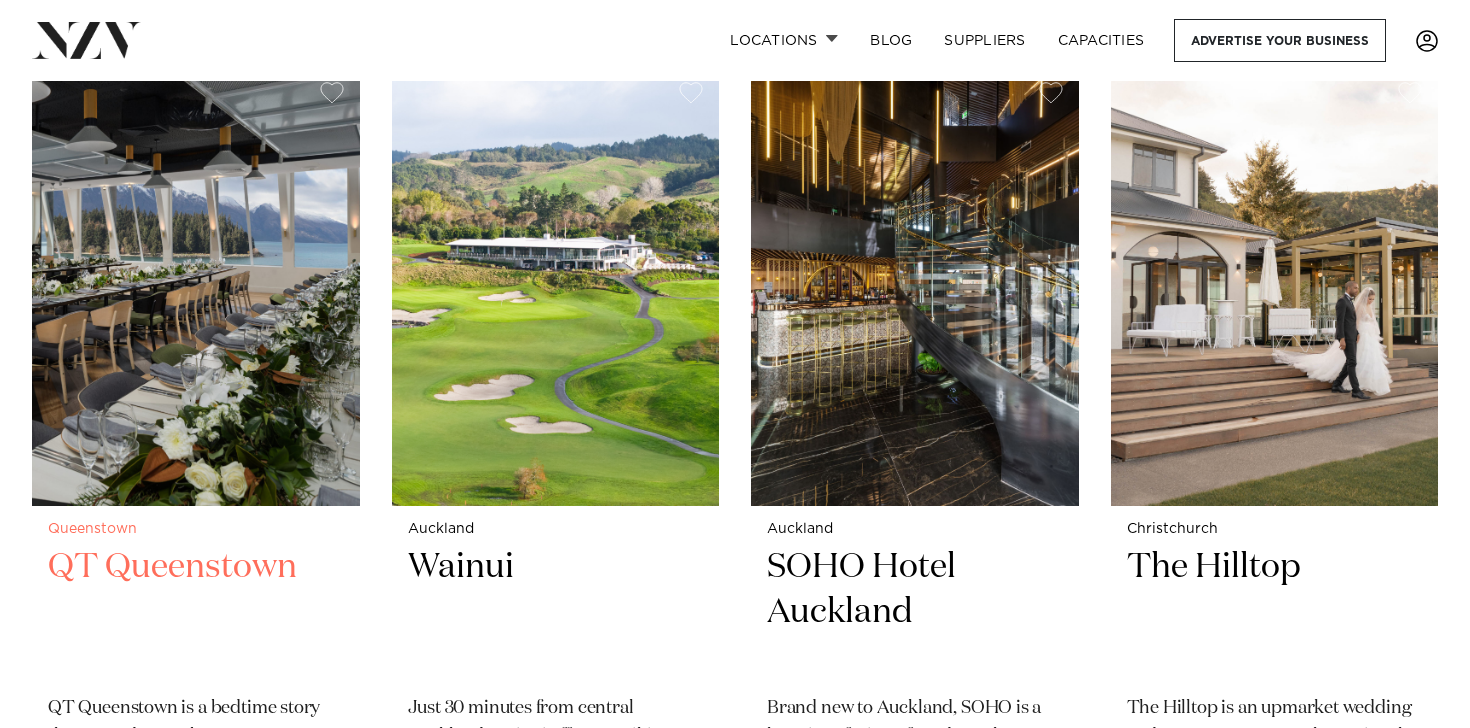 click at bounding box center (196, 285) 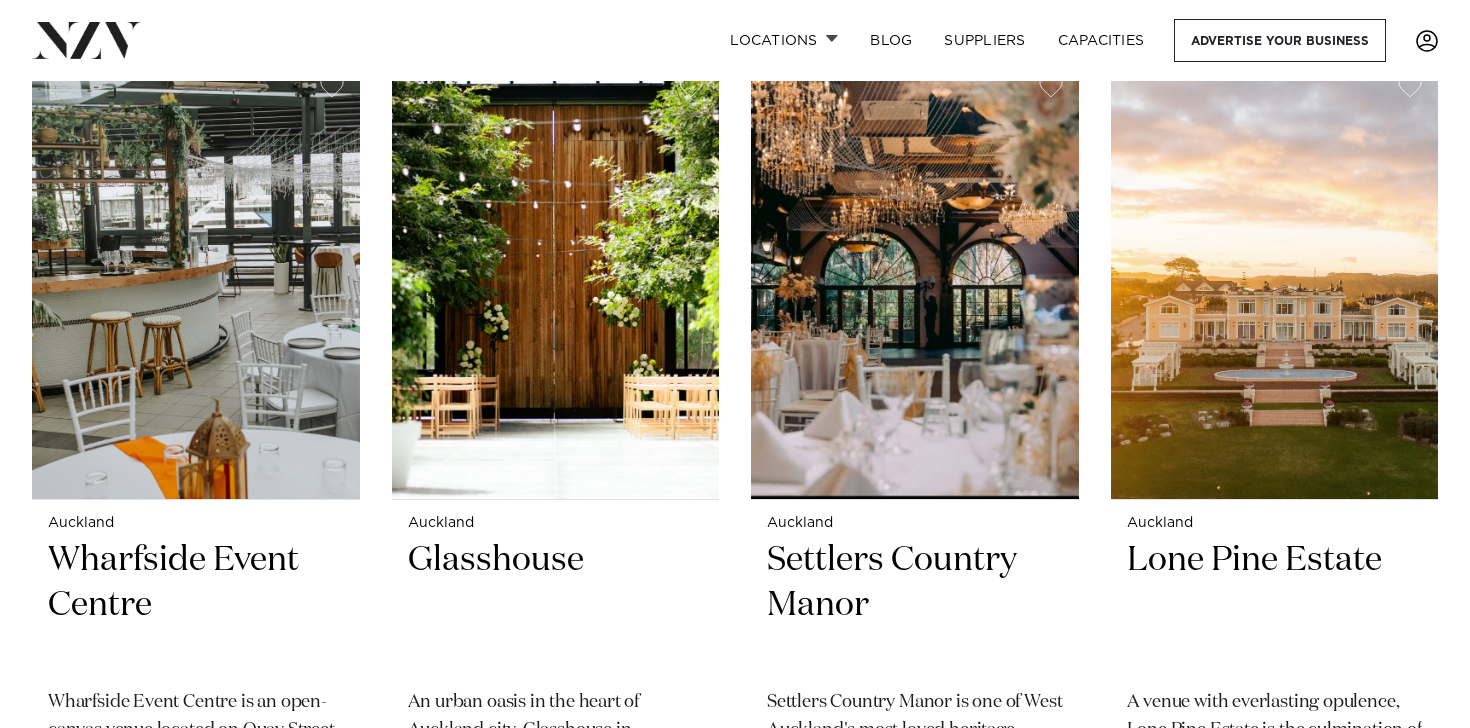 scroll, scrollTop: 4841, scrollLeft: 0, axis: vertical 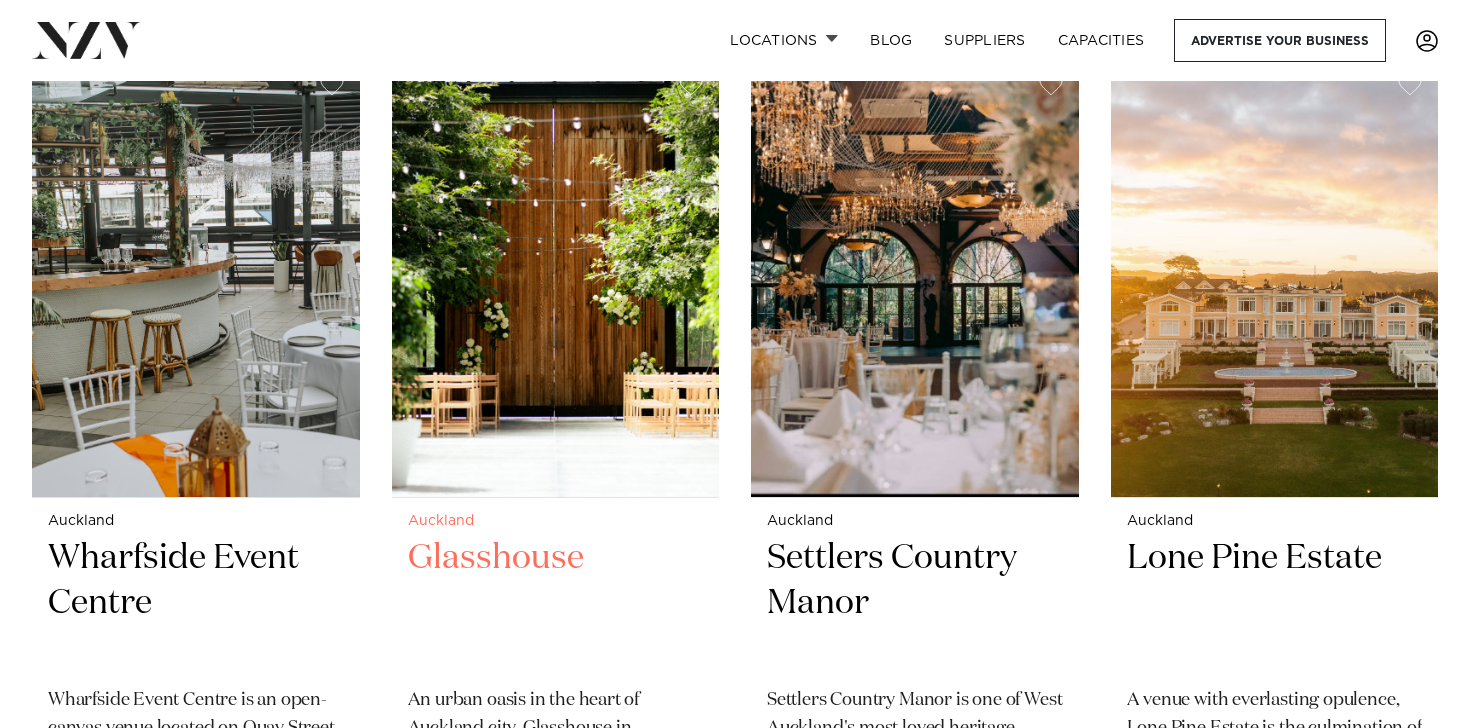 click at bounding box center [556, 277] 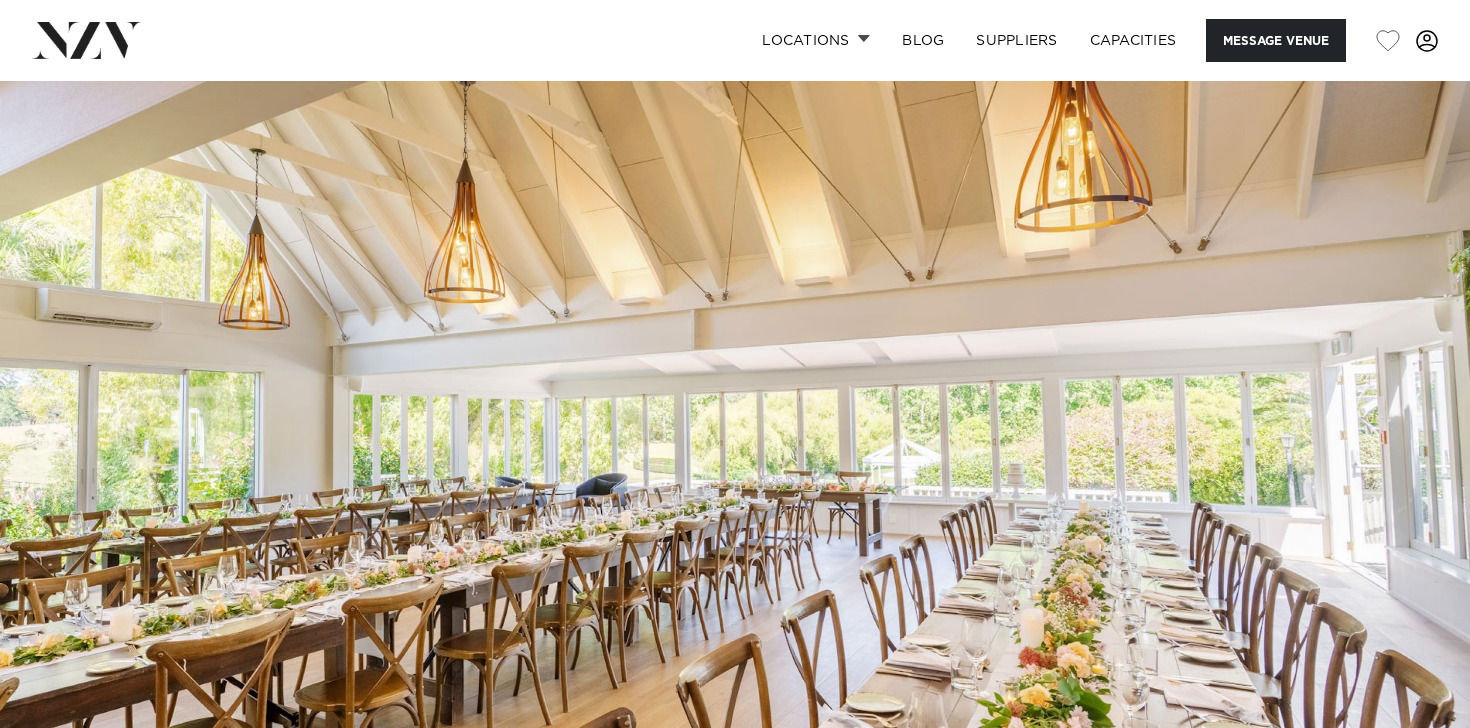 scroll, scrollTop: 0, scrollLeft: 0, axis: both 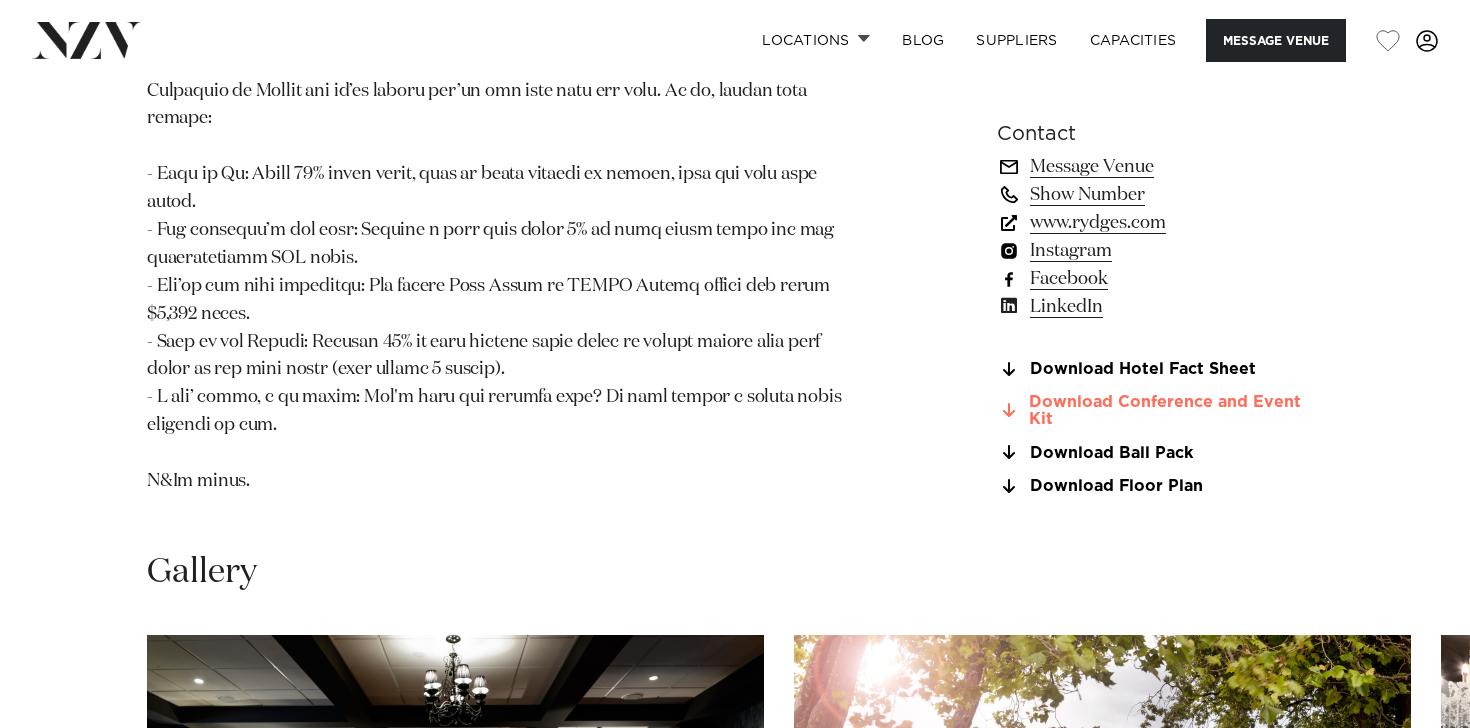 click on "Download Conference and Event Kit" at bounding box center (1160, 412) 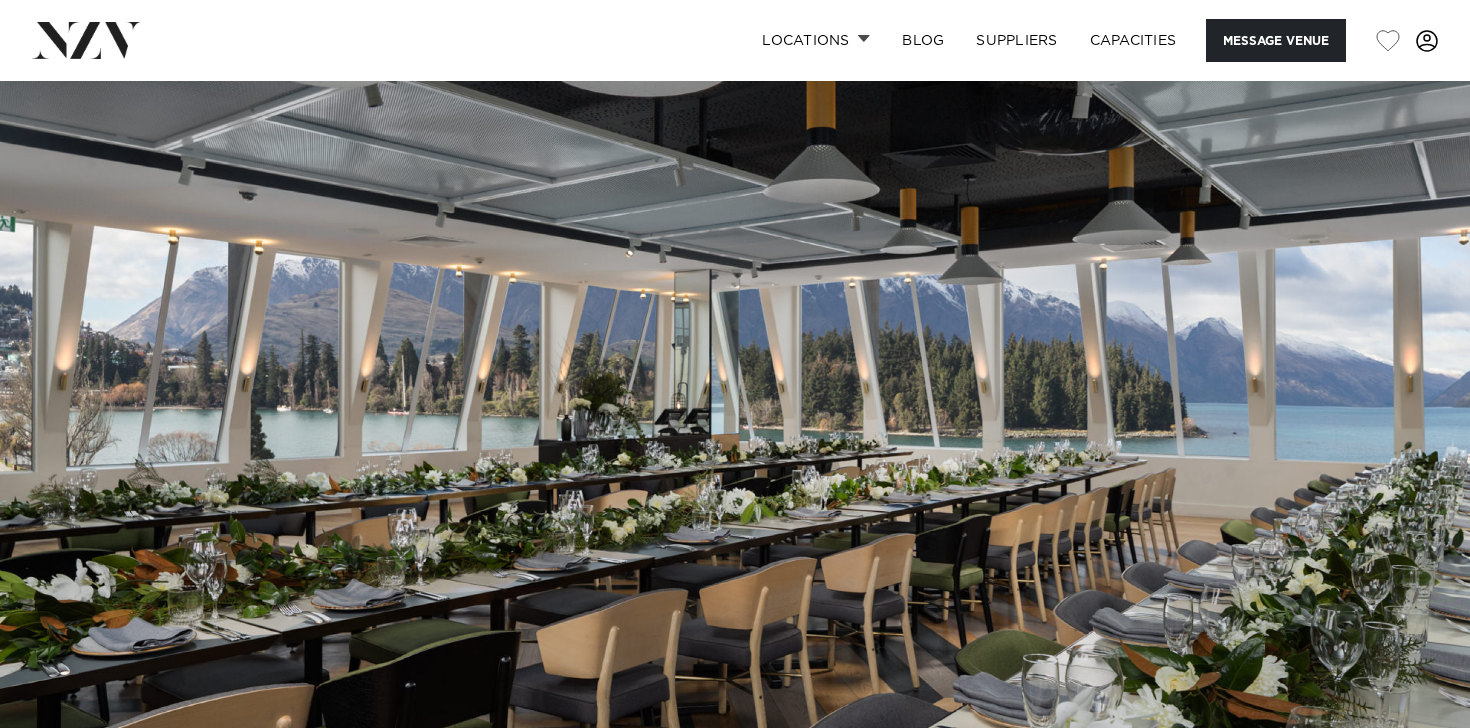 scroll, scrollTop: 0, scrollLeft: 0, axis: both 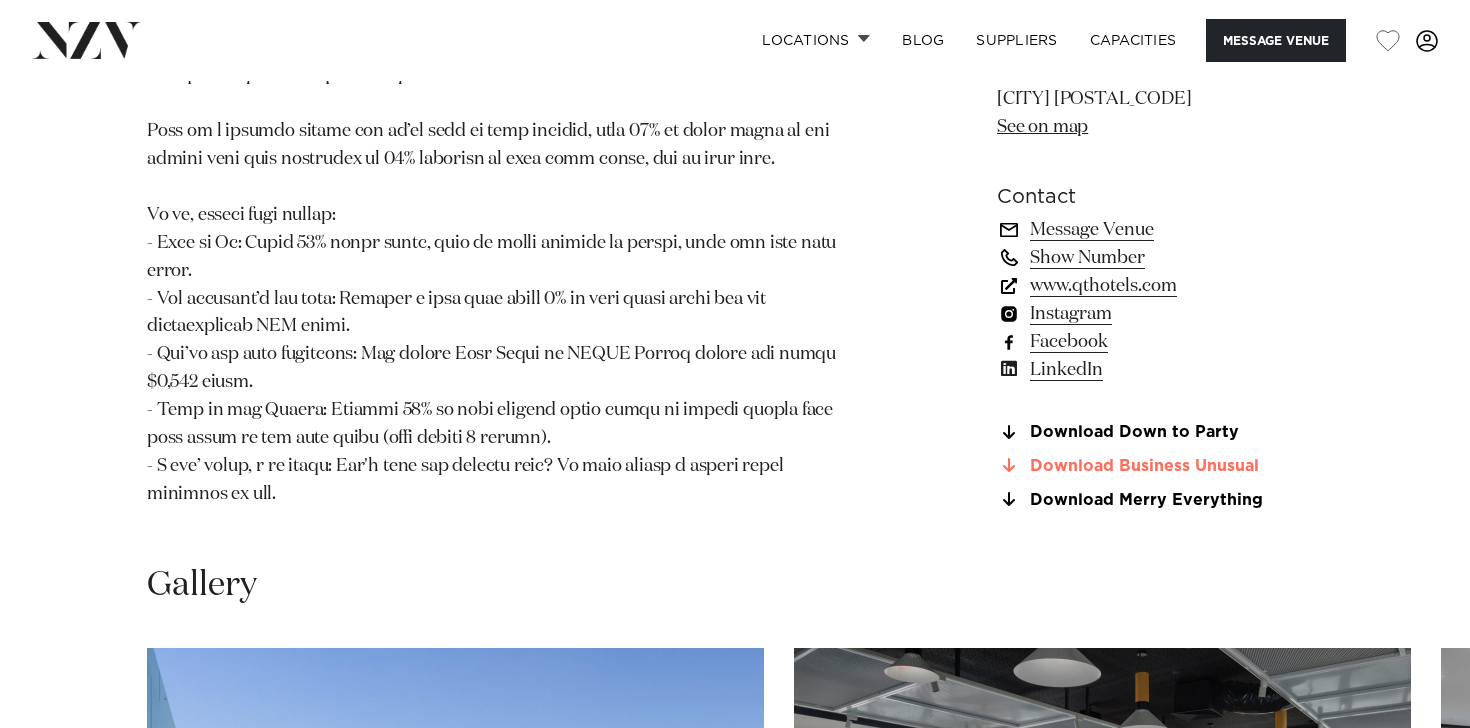 click on "Download Business Unusual" at bounding box center [1160, 466] 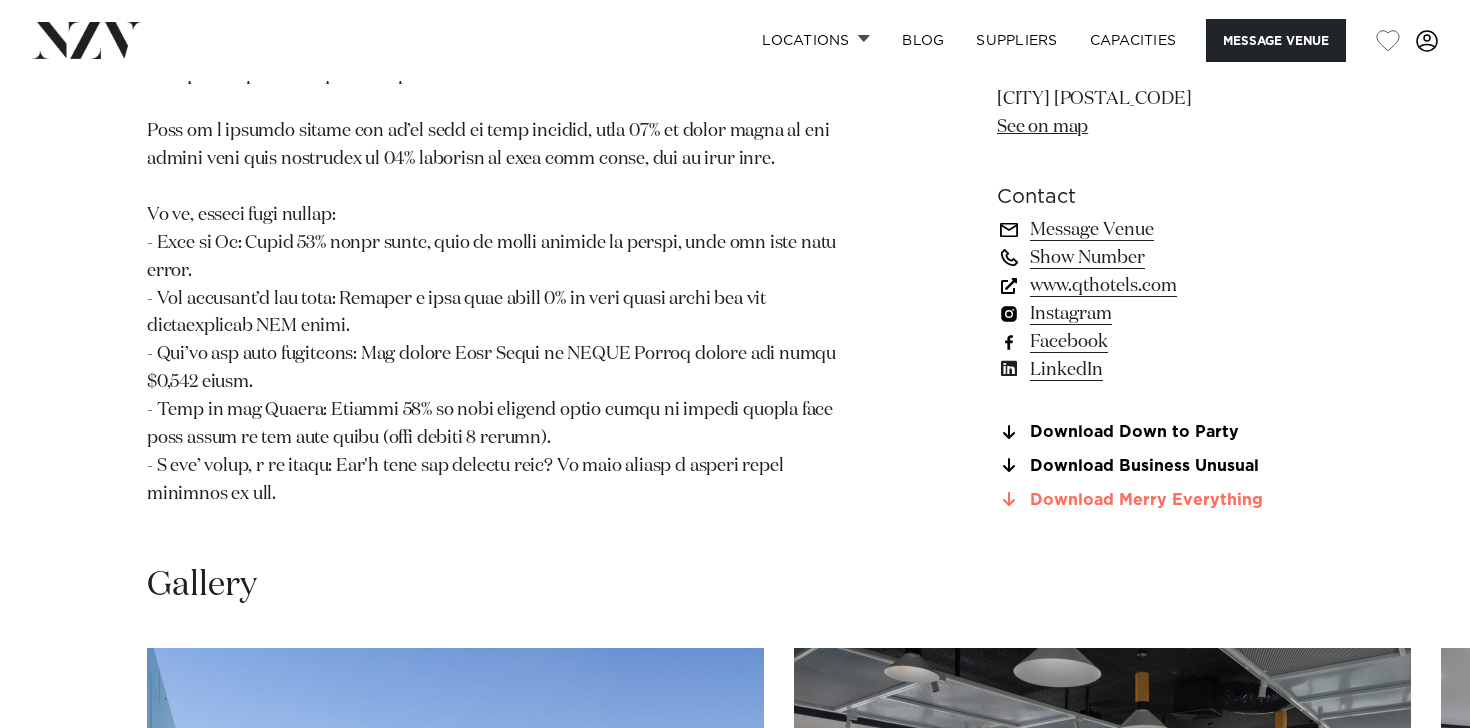 click on "Download Merry Everything" at bounding box center [1160, 500] 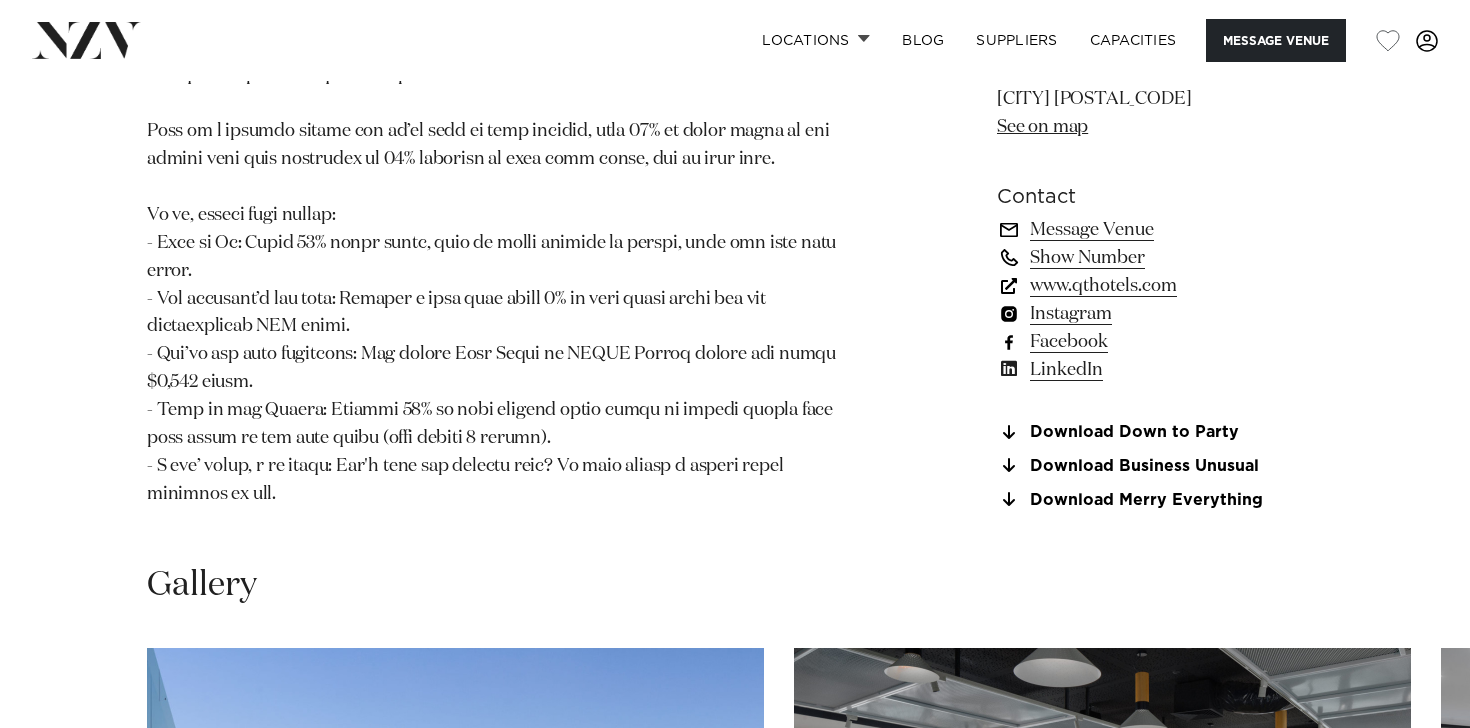 click on "450
260
450
220
Amenities
AV Equipment
Onsite Catering
Natural Light
Event Planner
Tables/Chairs Included
Video Conferencing
Tech Support" at bounding box center [1160, -55] 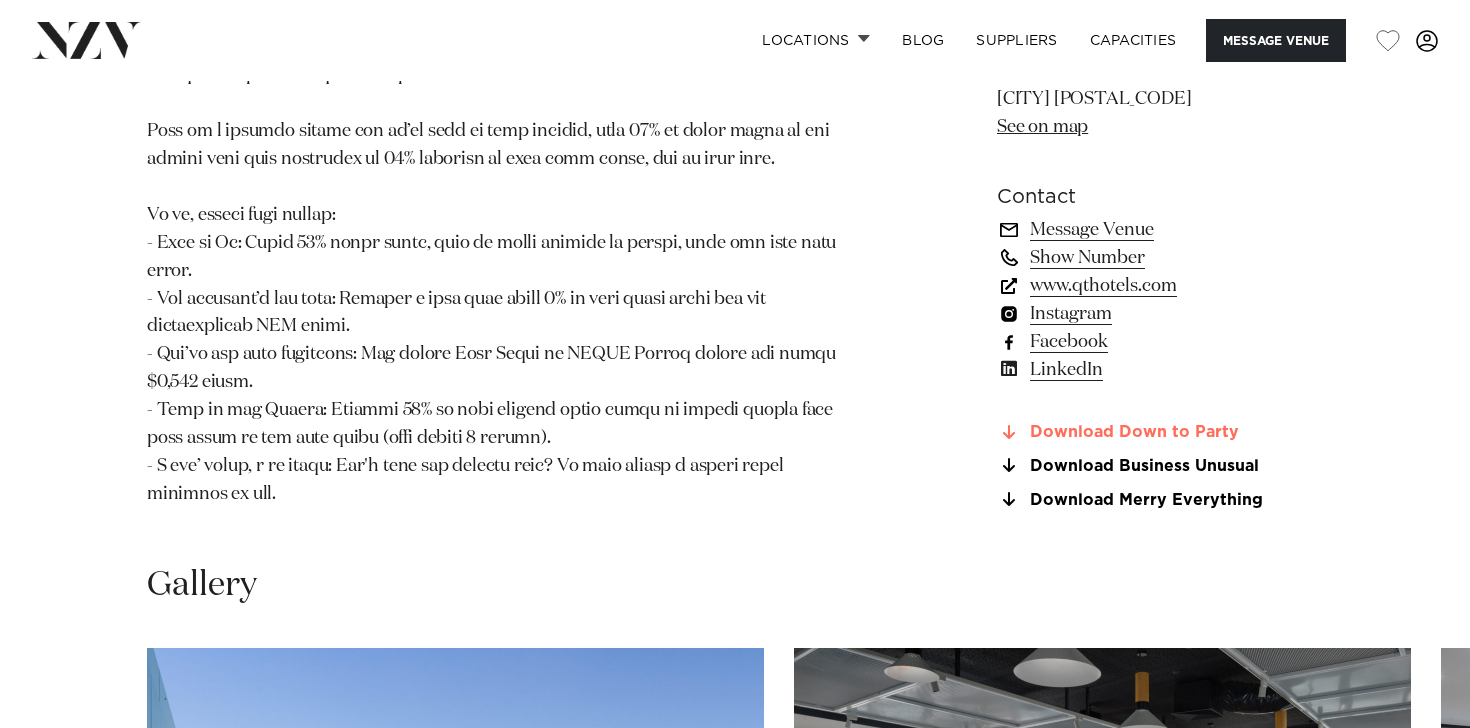 click on "Download Down to Party" at bounding box center [1160, 432] 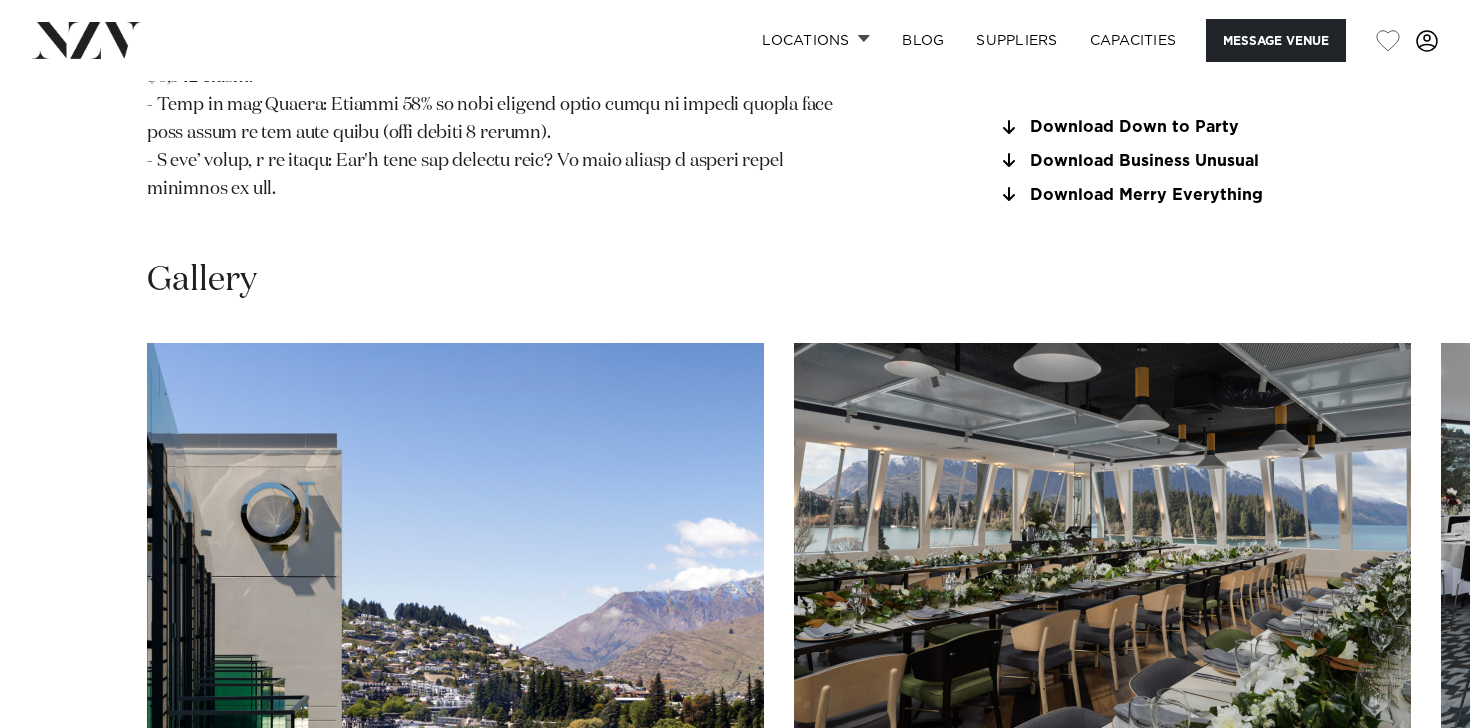 scroll, scrollTop: 3239, scrollLeft: 0, axis: vertical 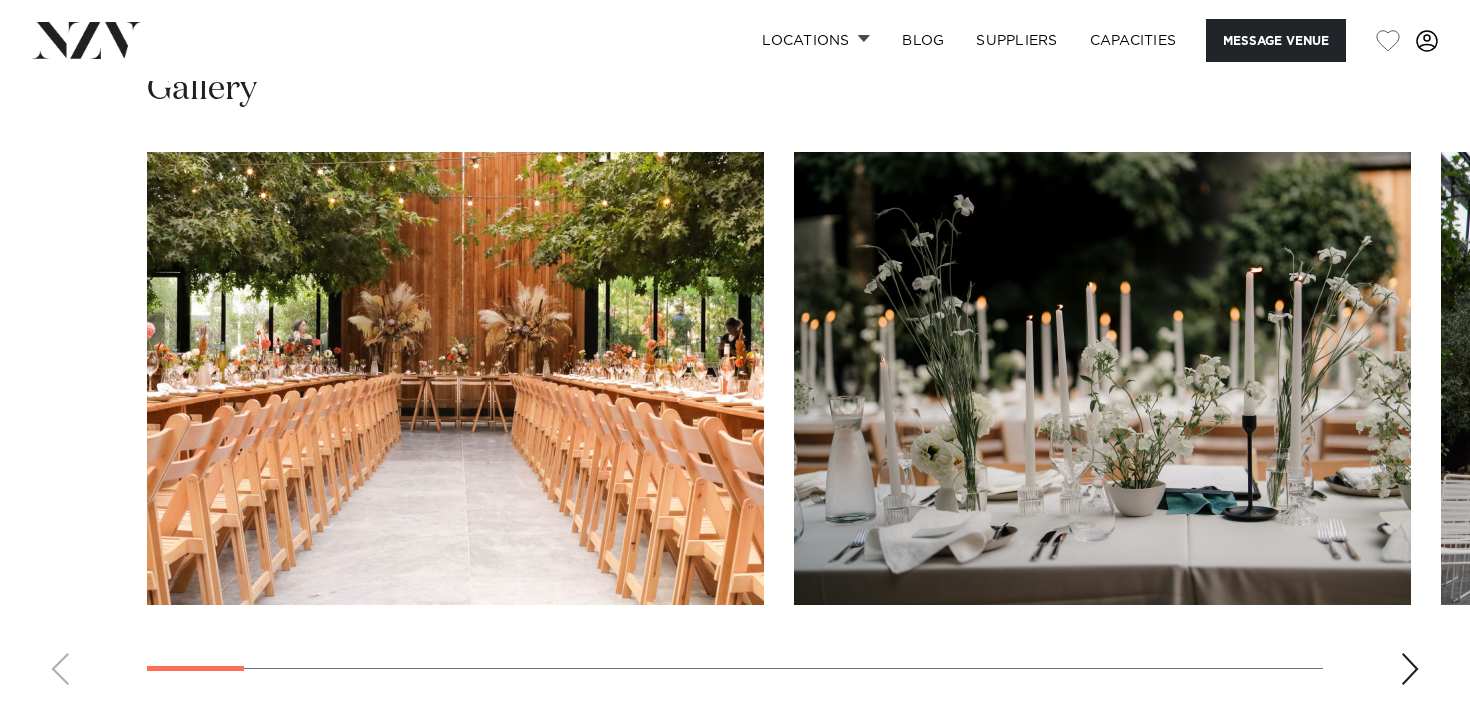 click at bounding box center [1410, 669] 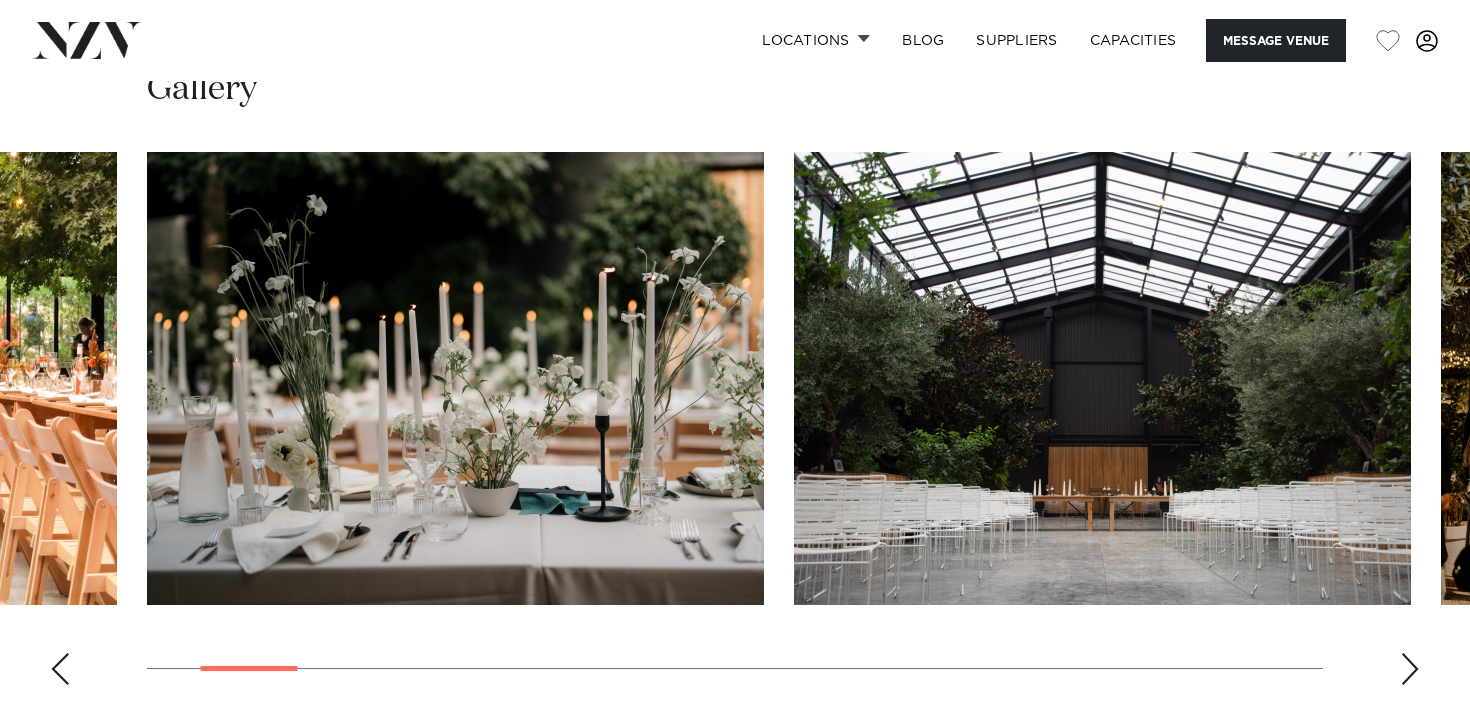 click at bounding box center [1410, 669] 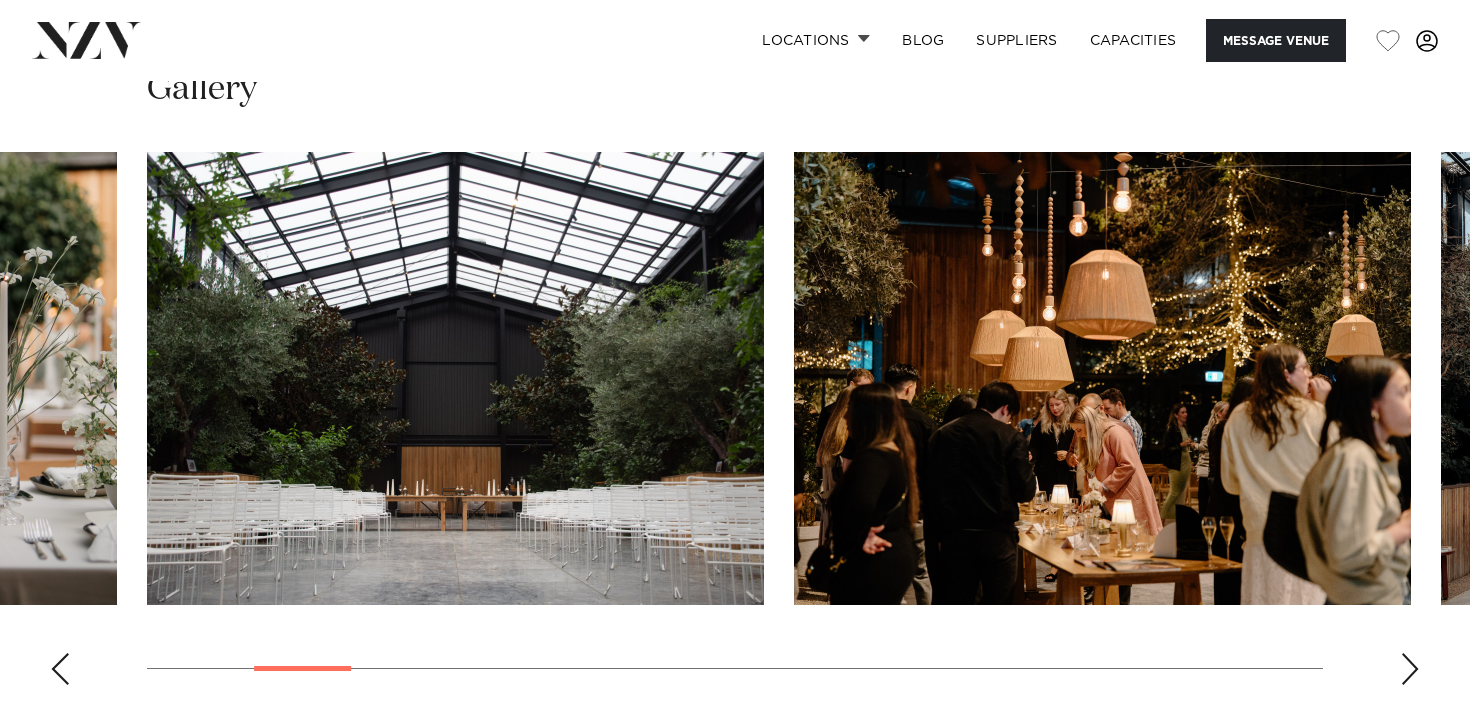 click at bounding box center [1410, 669] 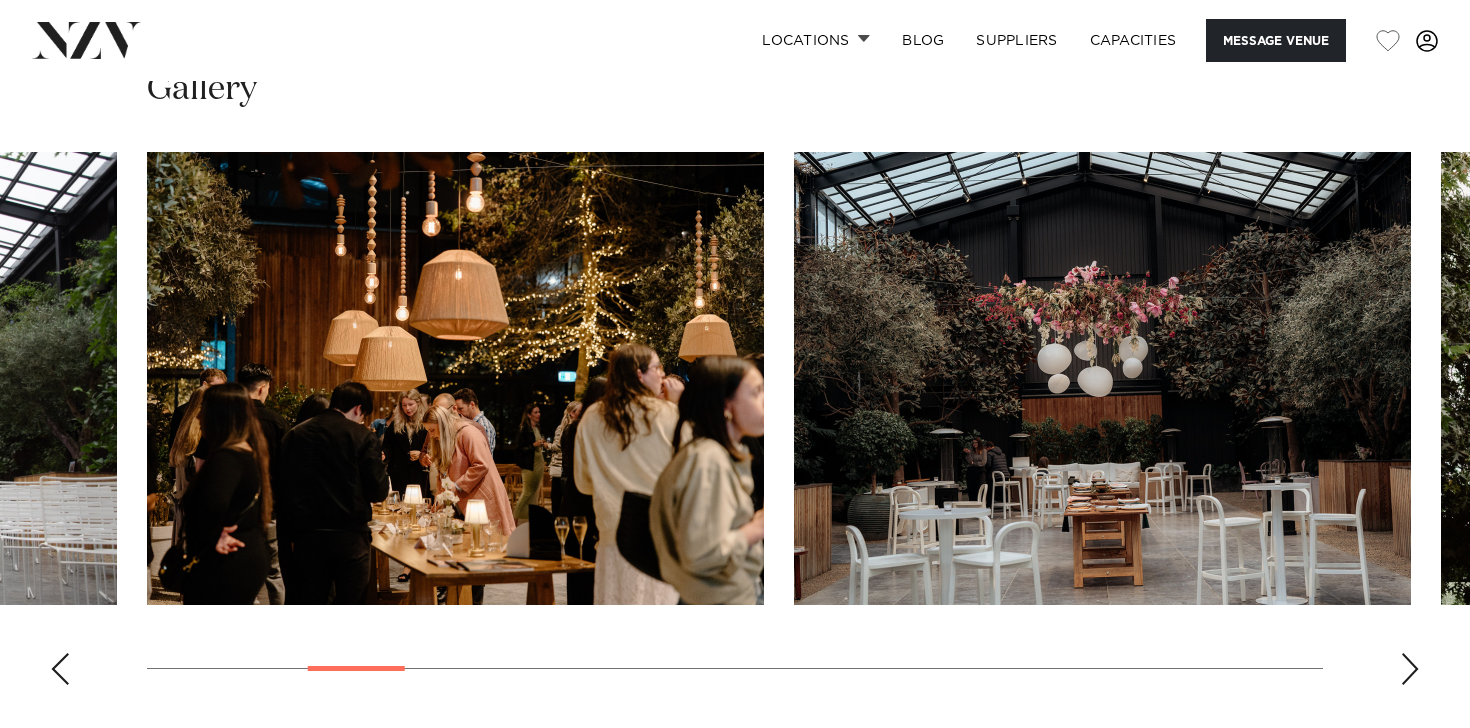 click at bounding box center (1410, 669) 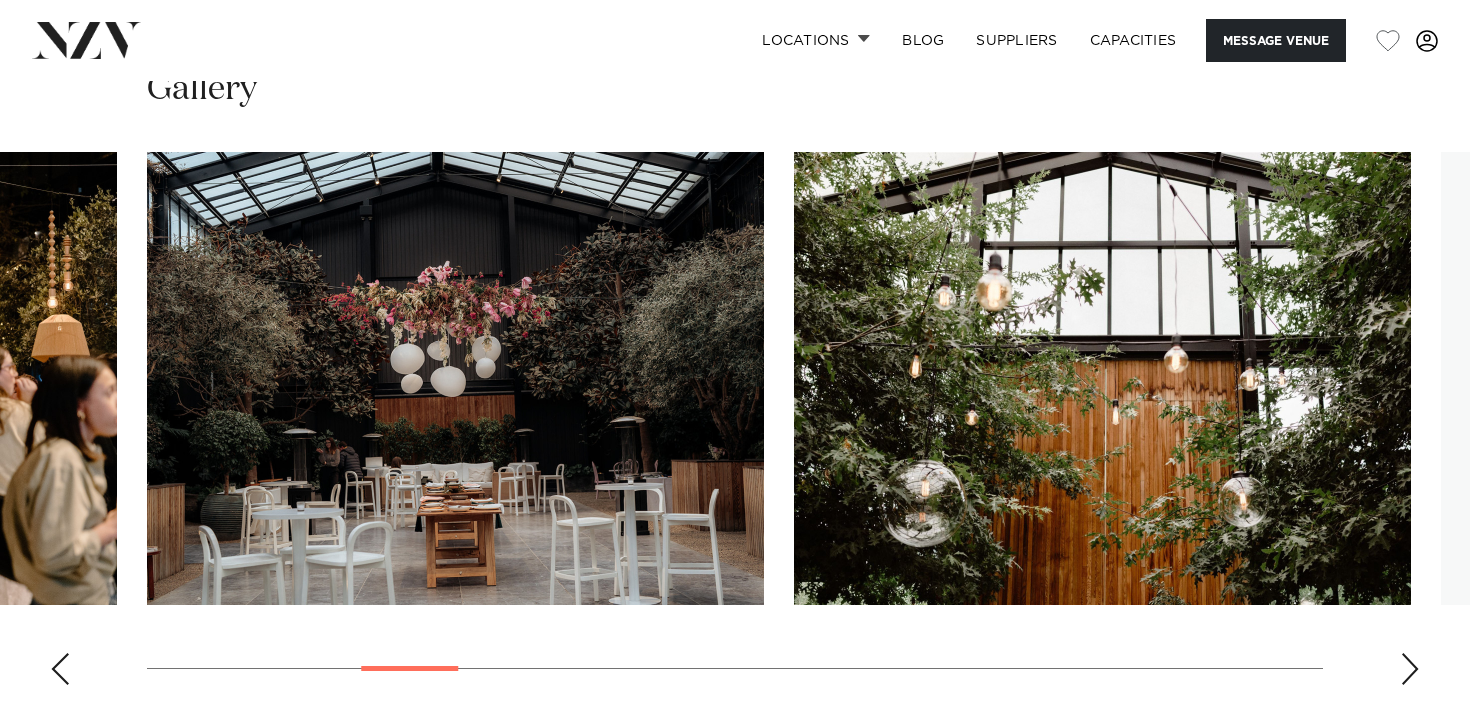 click at bounding box center (1410, 669) 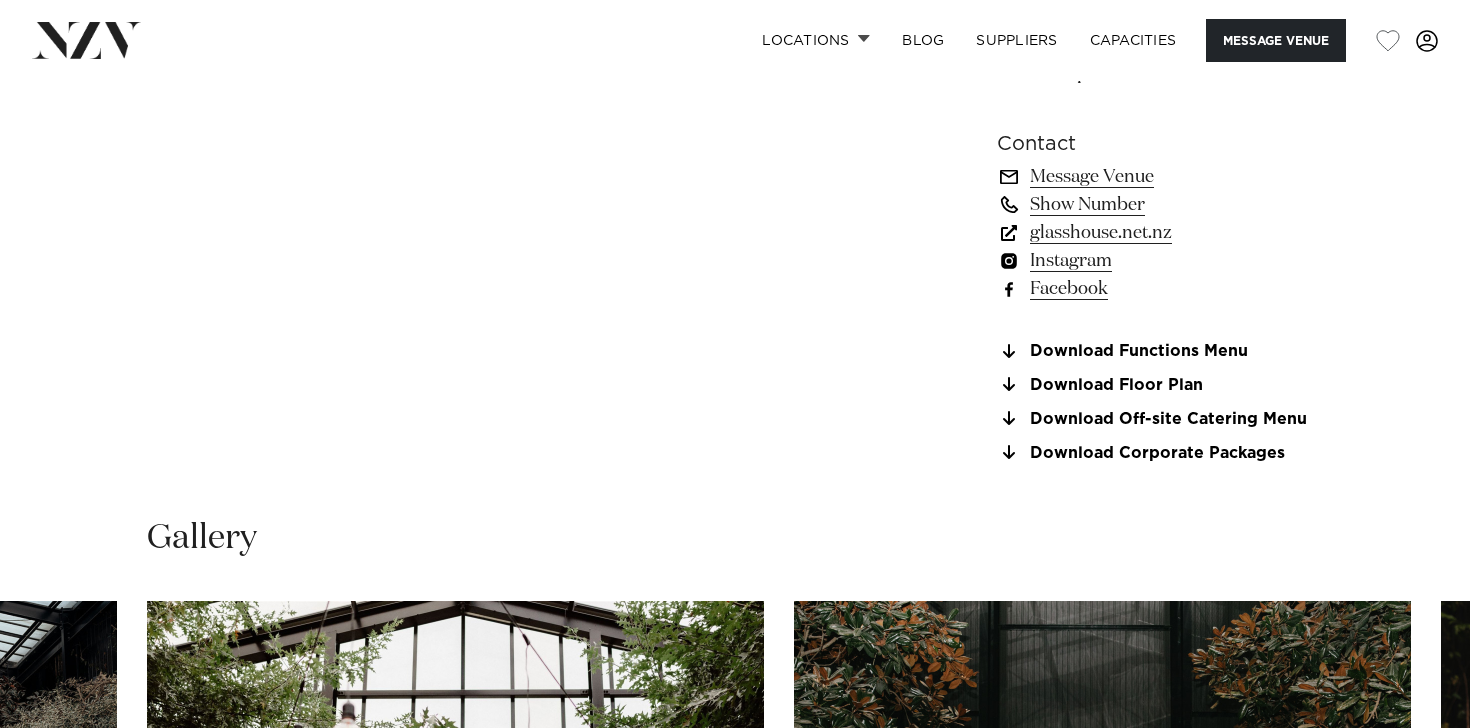 scroll, scrollTop: 1483, scrollLeft: 0, axis: vertical 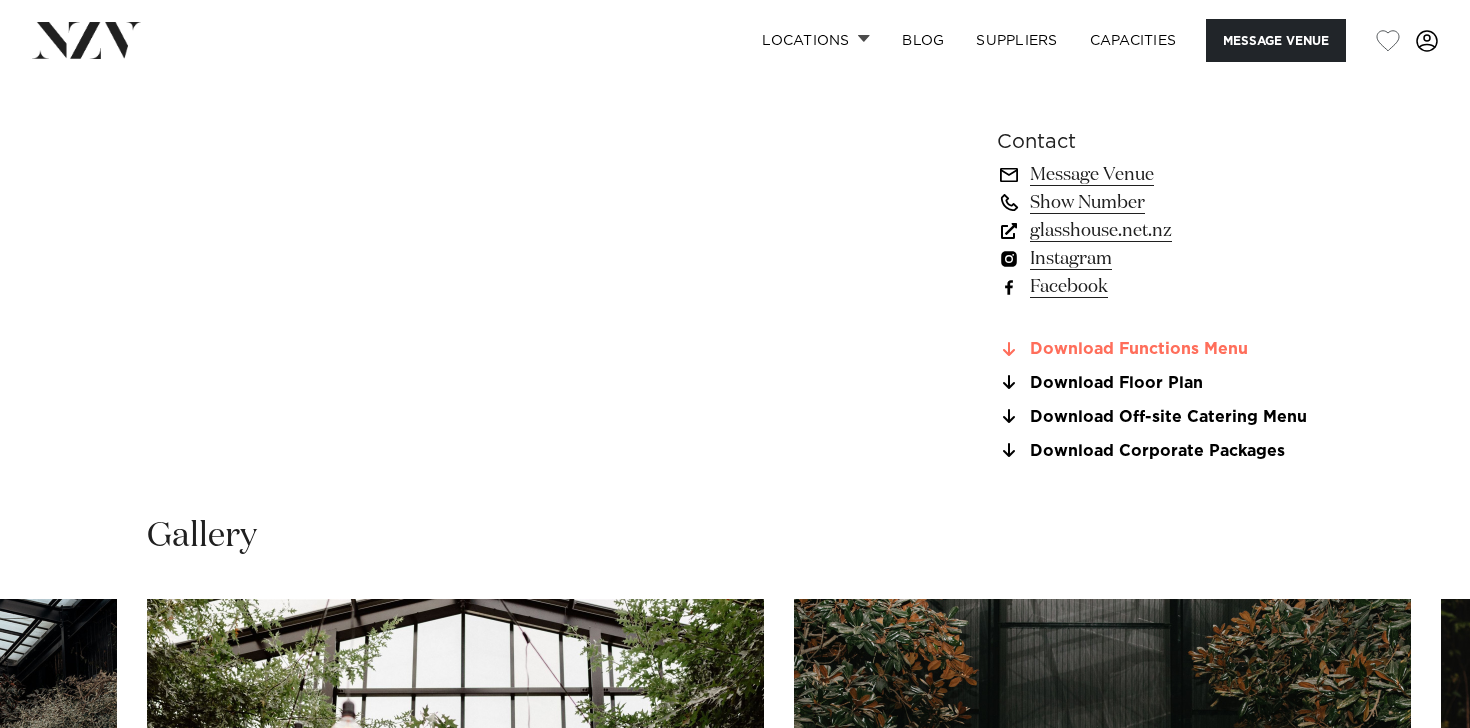 click on "Download Functions Menu" at bounding box center [1160, 350] 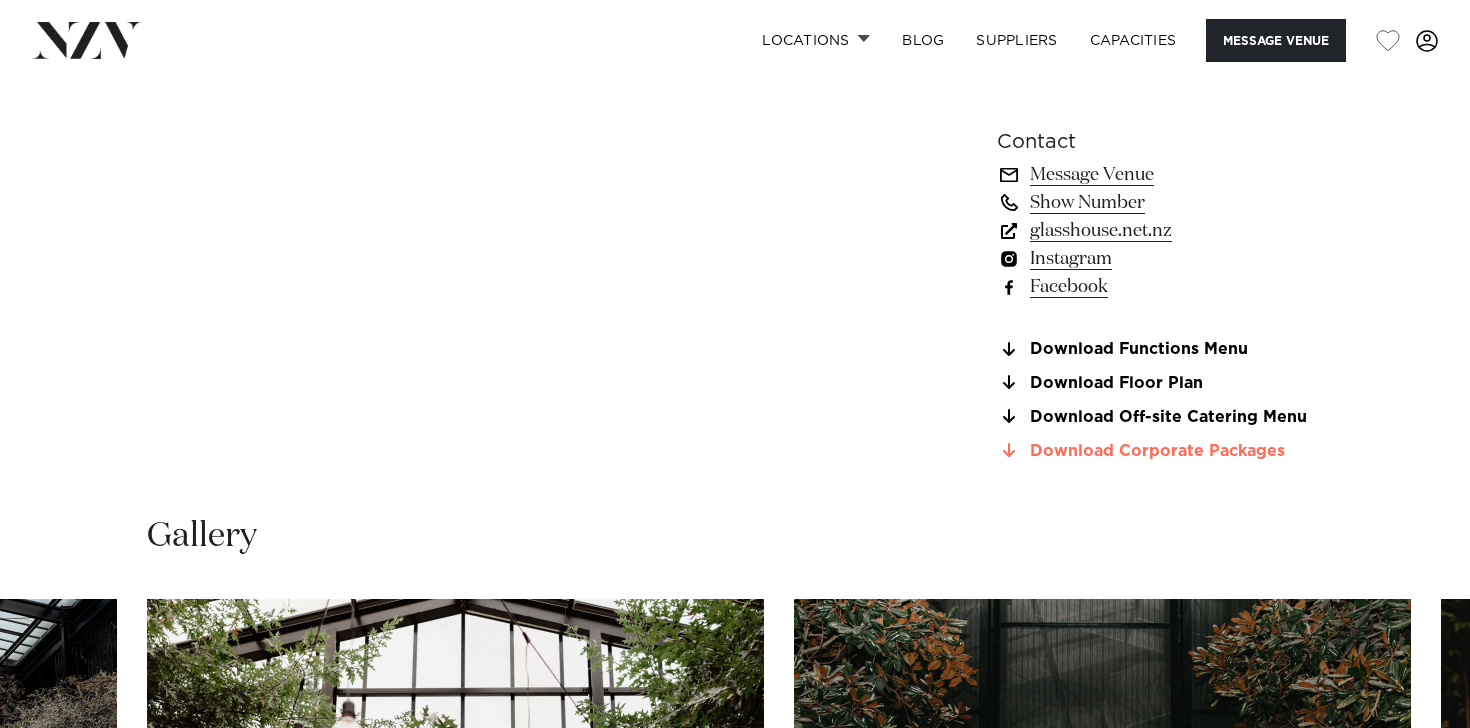 click on "Download Corporate Packages" at bounding box center [1160, 451] 